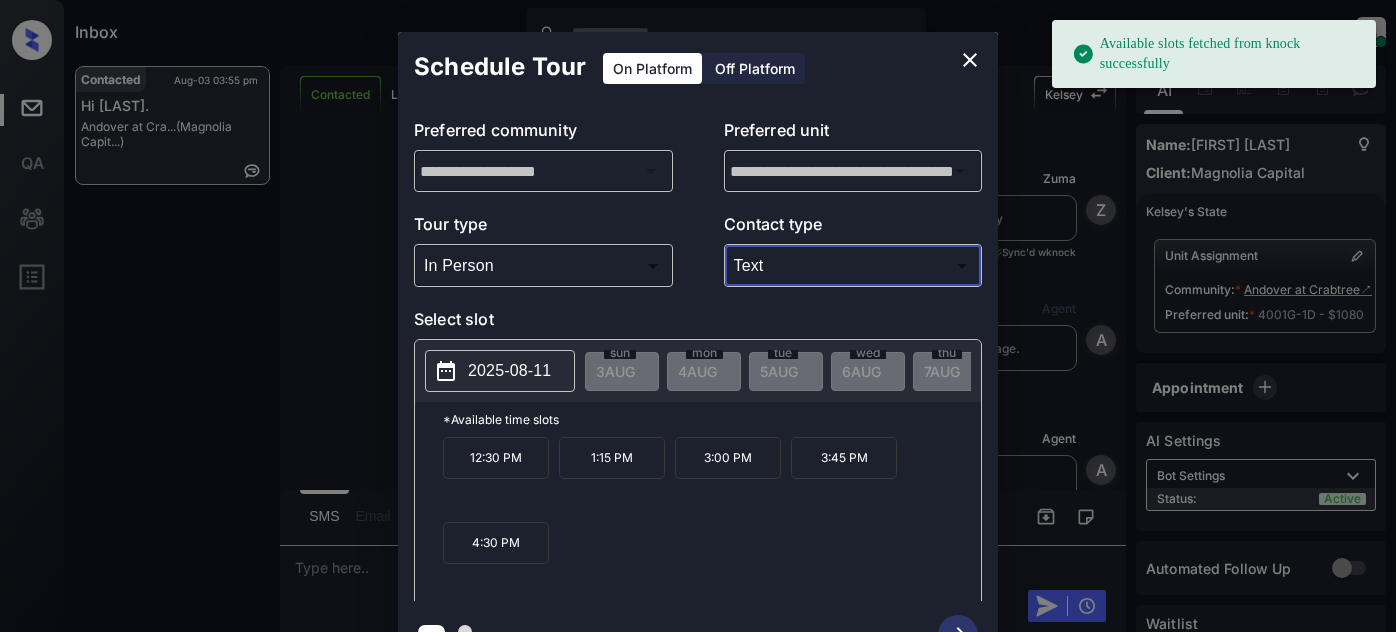 scroll, scrollTop: 0, scrollLeft: 0, axis: both 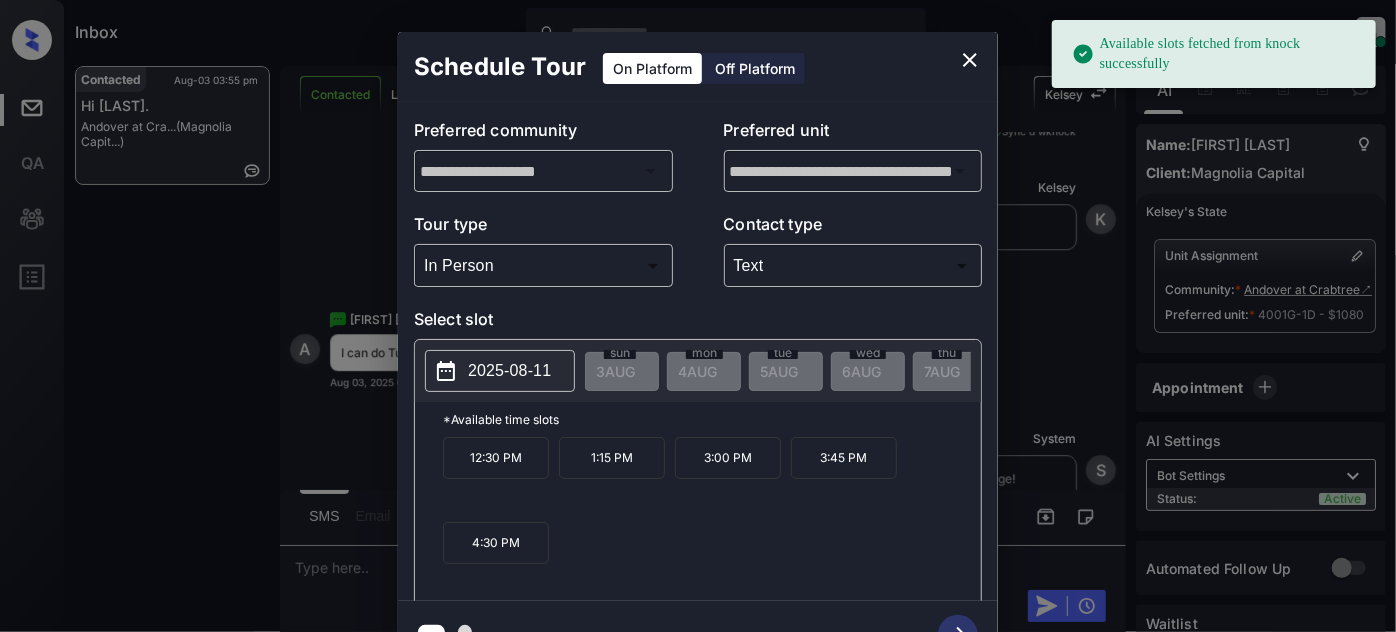 click on "2025-08-11" at bounding box center (509, 371) 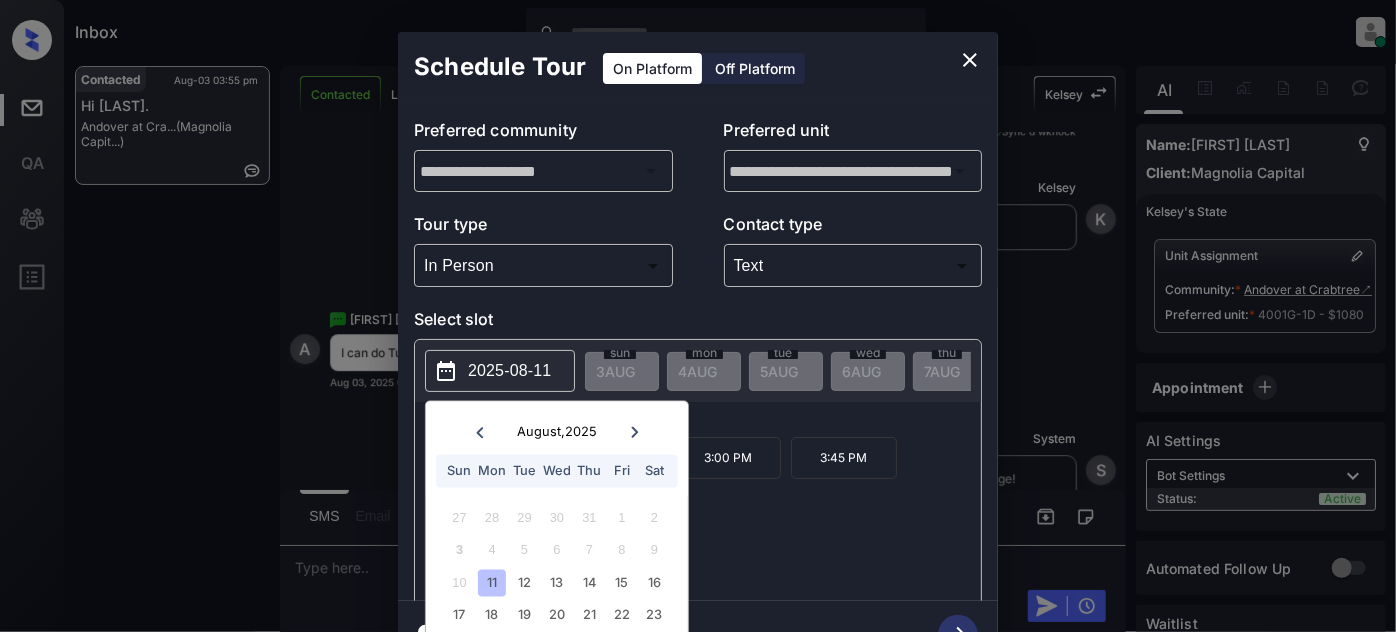 click on "12:30 PM 1:15 PM 3:00 PM 3:45 PM 4:30 PM" at bounding box center (712, 517) 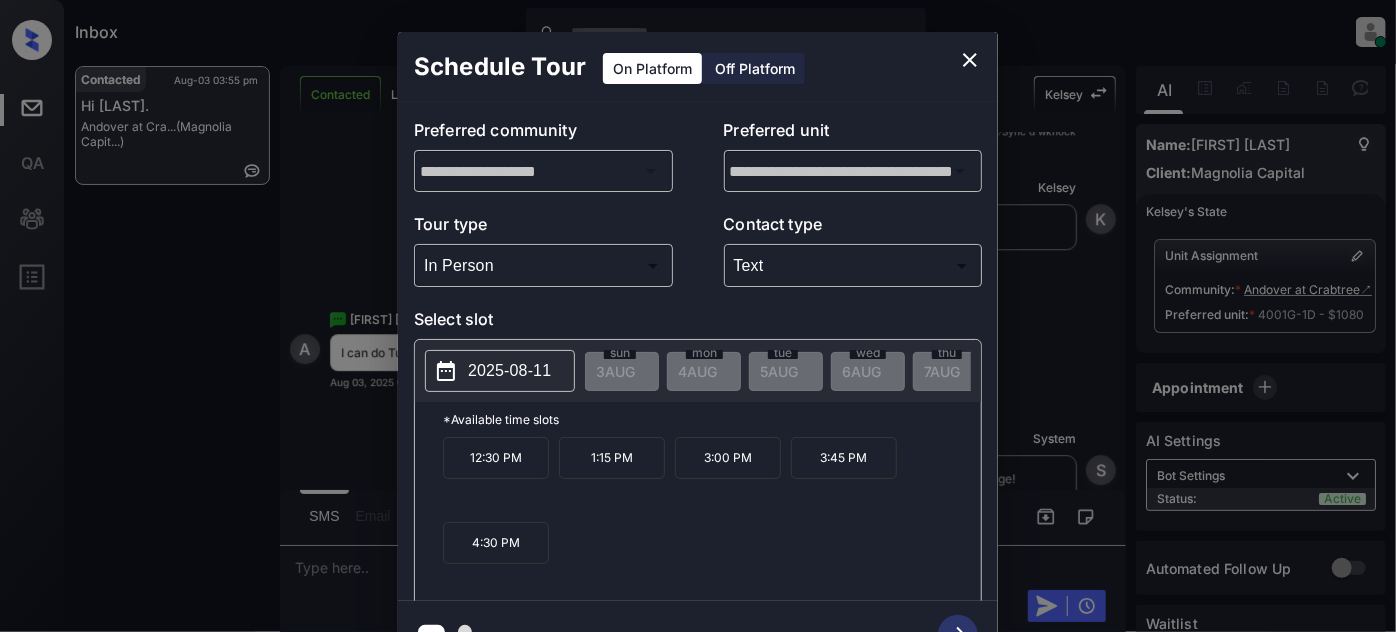 click 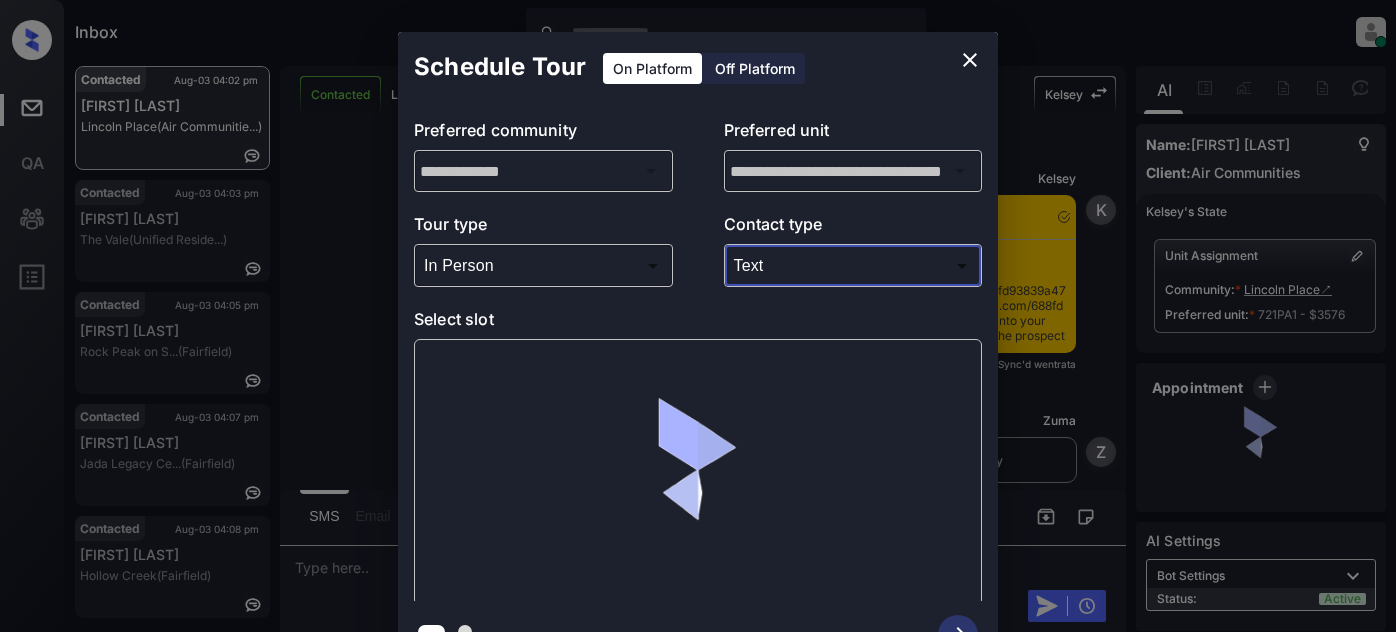 scroll, scrollTop: 0, scrollLeft: 0, axis: both 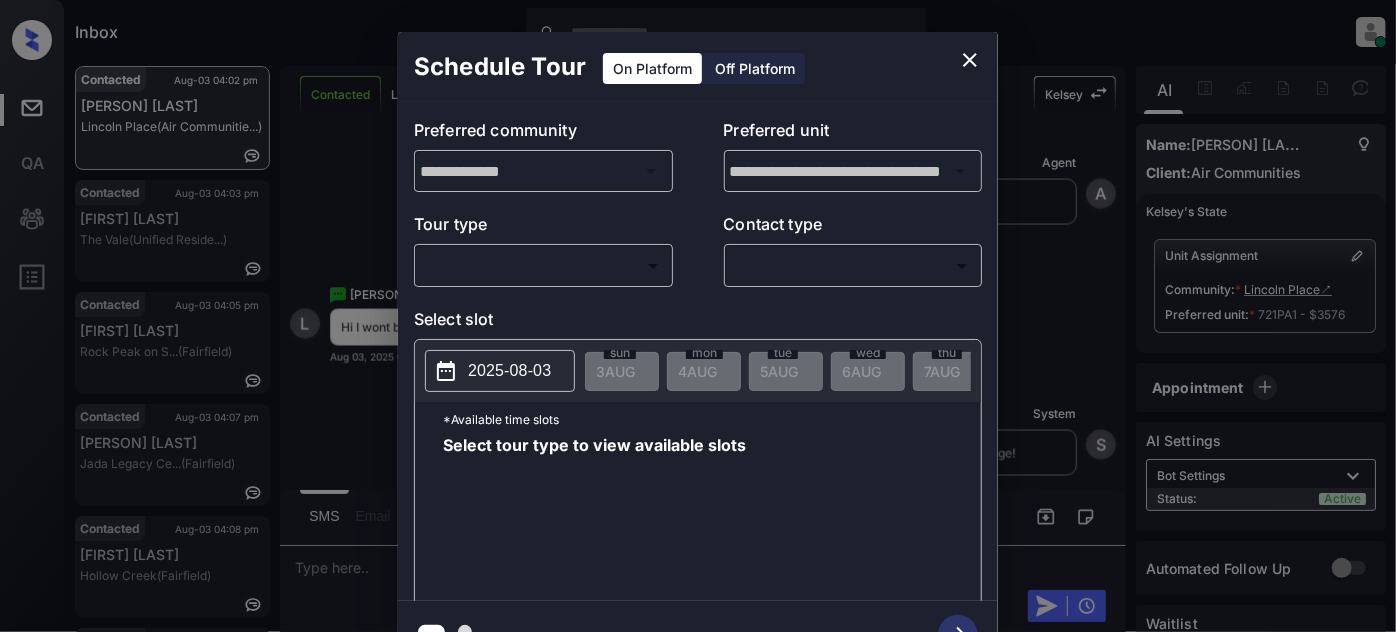 click on "​ ​" at bounding box center [543, 265] 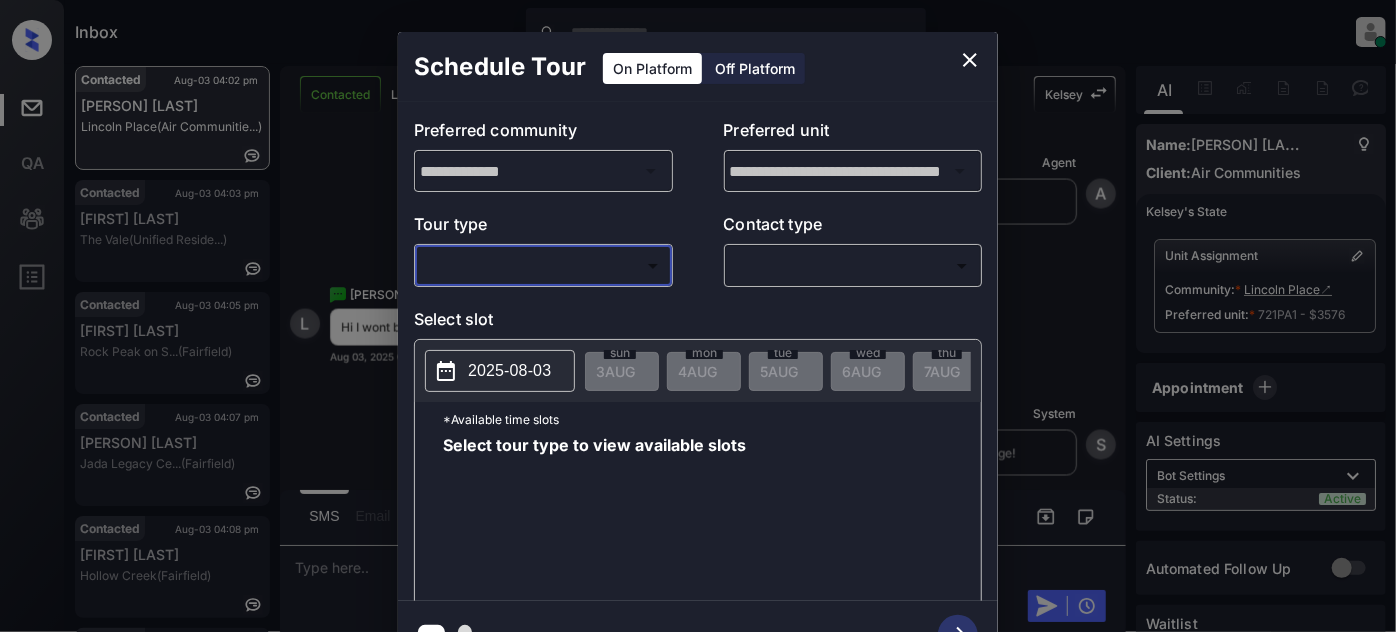click on "Inbox Juan Carlos Manantan Online Set yourself   offline Set yourself   on break Profile Switch to  light  mode Sign out Contacted Aug-03 04:02 pm   Lillian Tanabe Lincoln Place  (Air Communitie...) Contacted Aug-03 04:03 pm   Ronecia Mckinn... The Vale  (Unified Reside...) Contacted Aug-03 04:05 pm   Rebecca Reed Rock Peak on S...  (Fairfield) Contacted Aug-03 04:07 pm   Cecilia Sanche... Jada Legacy Ce...  (Fairfield) Contacted Aug-03 04:08 pm   Angela Bruce Hollow Creek  (Fairfield) Contacted Aug-03 04:12 pm   Dalin Privett Villas at Ston...  (Case and Assoc...) Contacted Lost Lead Sentiment: Angry Upon sliding the acknowledgement:  Lead will move to lost stage. * ​ SMS and call option will be set to opt out. AFM will be turned off for the lead. Kelsey New Message Kelsey Notes Note: <a href="https://conversation.getzuma.com/688fd93839a470322e247618">https://conversation.getzuma.com/688fd93839a470322e247618</a> - Paste this link into your browser to view Kelsey’s conversation with the prospect entrata K" at bounding box center (698, 316) 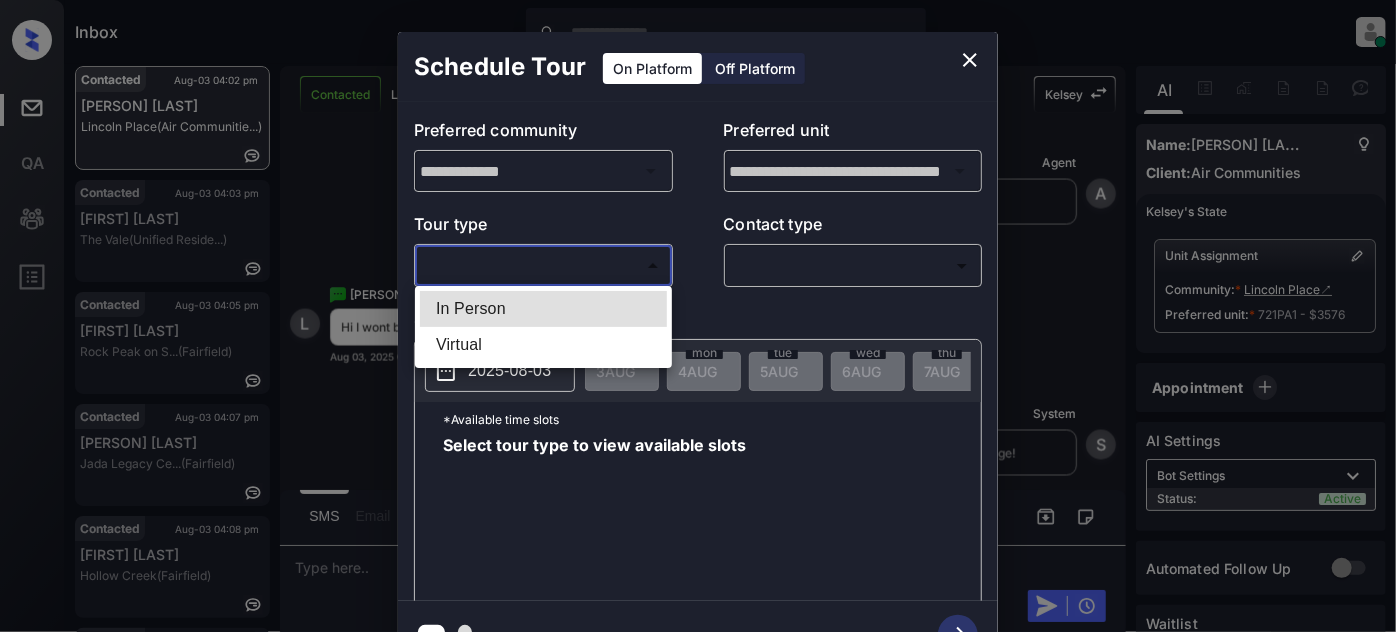 click on "In Person" at bounding box center (543, 309) 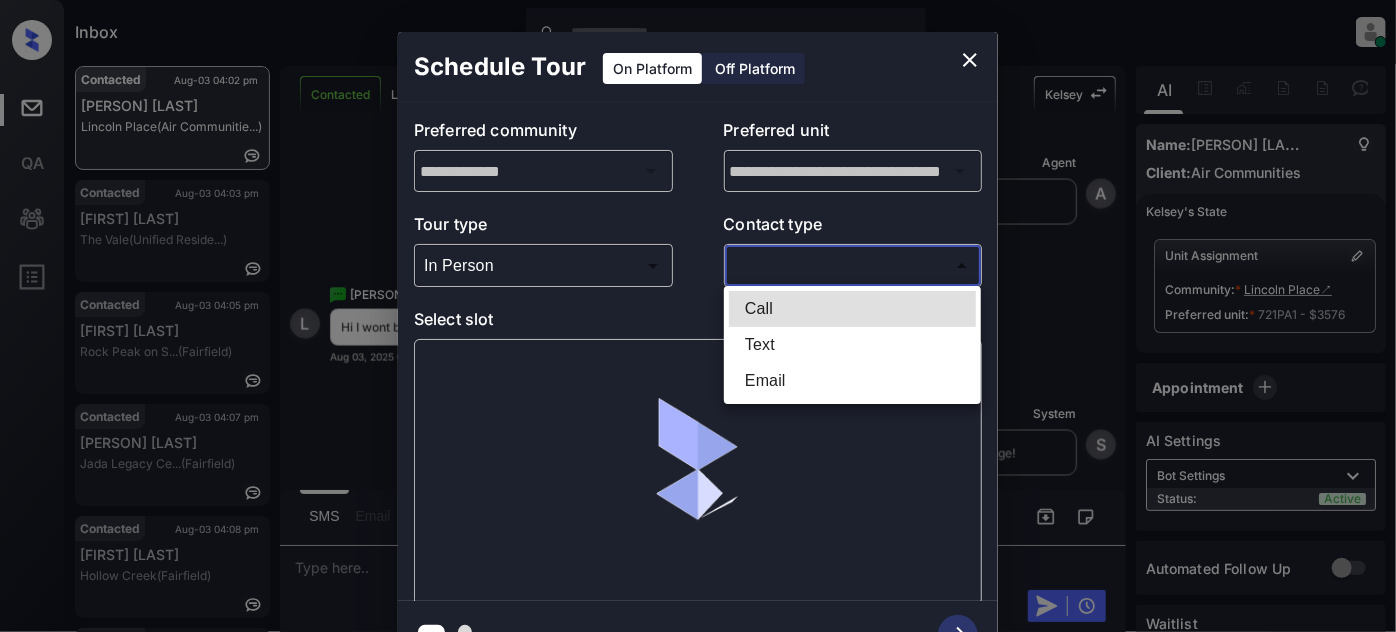 click on "Inbox Juan Carlos Manantan Online Set yourself   offline Set yourself   on break Profile Switch to  light  mode Sign out Contacted Aug-03 04:02 pm   Lillian Tanabe Lincoln Place  (Air Communitie...) Contacted Aug-03 04:03 pm   Ronecia Mckinn... The Vale  (Unified Reside...) Contacted Aug-03 04:05 pm   Rebecca Reed Rock Peak on S...  (Fairfield) Contacted Aug-03 04:07 pm   Cecilia Sanche... Jada Legacy Ce...  (Fairfield) Contacted Aug-03 04:08 pm   Angela Bruce Hollow Creek  (Fairfield) Contacted Aug-03 04:12 pm   Dalin Privett Villas at Ston...  (Case and Assoc...) Contacted Lost Lead Sentiment: Angry Upon sliding the acknowledgement:  Lead will move to lost stage. * ​ SMS and call option will be set to opt out. AFM will be turned off for the lead. Kelsey New Message Kelsey Notes Note: <a href="https://conversation.getzuma.com/688fd93839a470322e247618">https://conversation.getzuma.com/688fd93839a470322e247618</a> - Paste this link into your browser to view Kelsey’s conversation with the prospect entrata K" at bounding box center [698, 316] 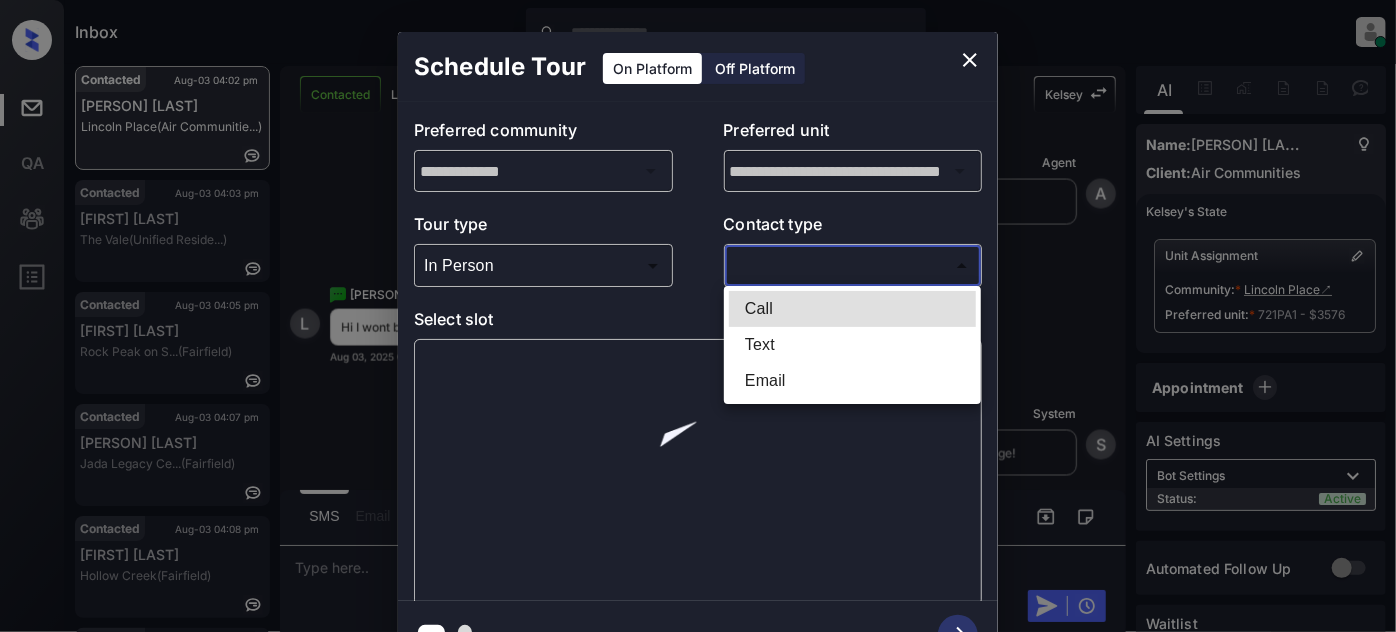 click on "Text" at bounding box center (852, 345) 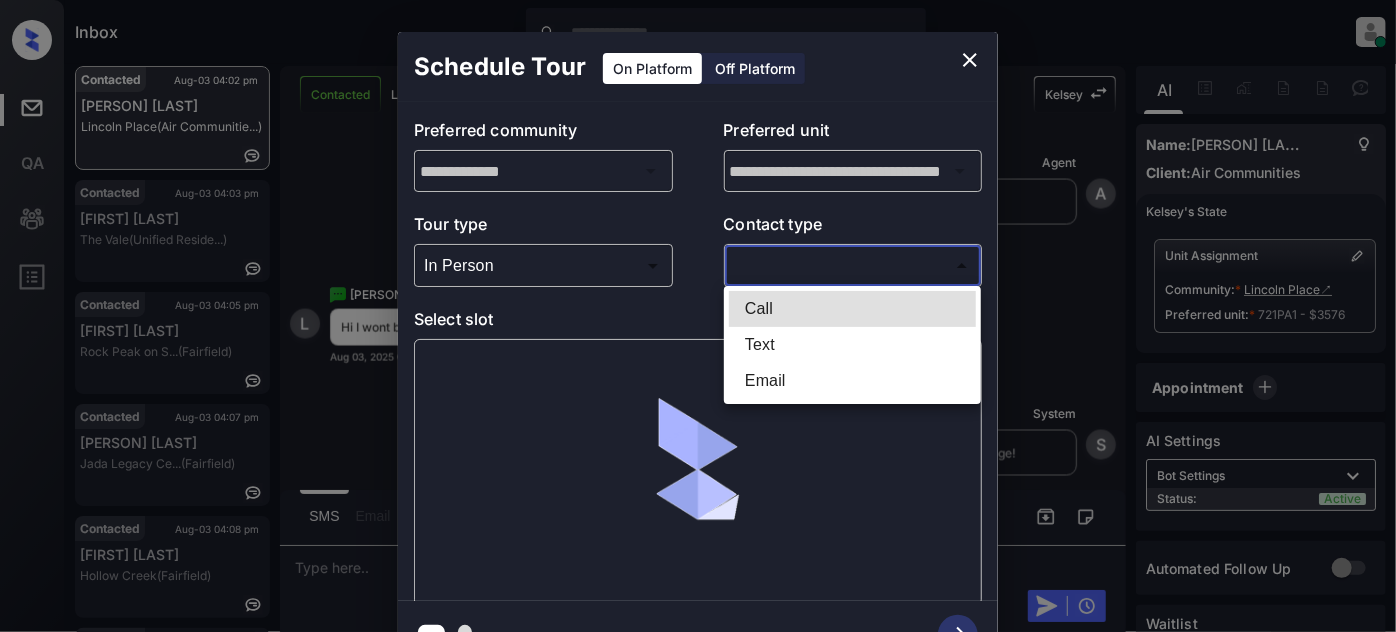 type on "****" 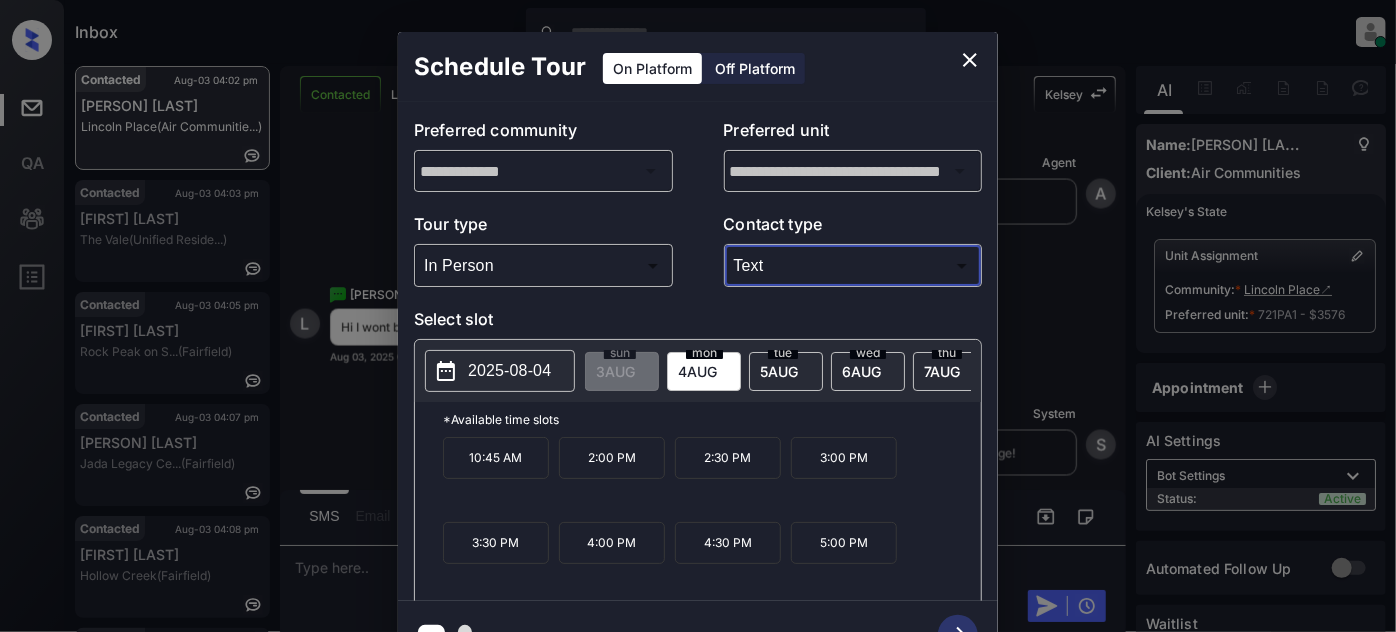 click on "2025-08-04" at bounding box center [500, 371] 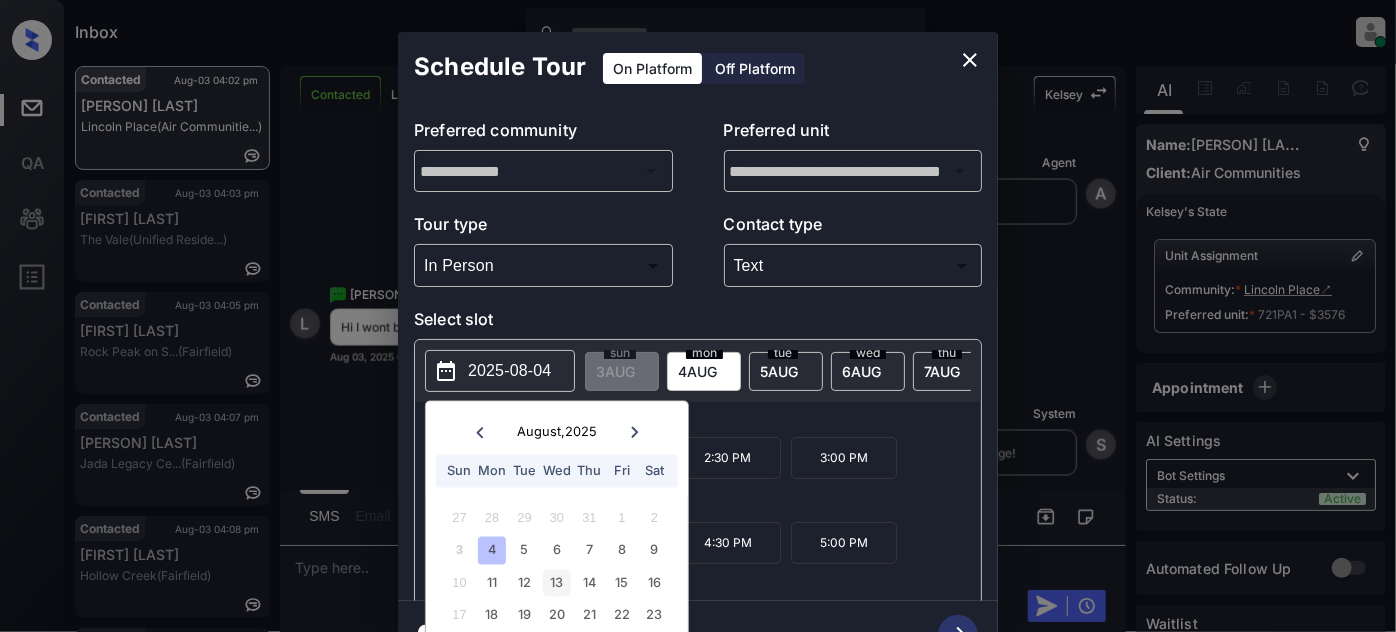 click on "13" at bounding box center (556, 582) 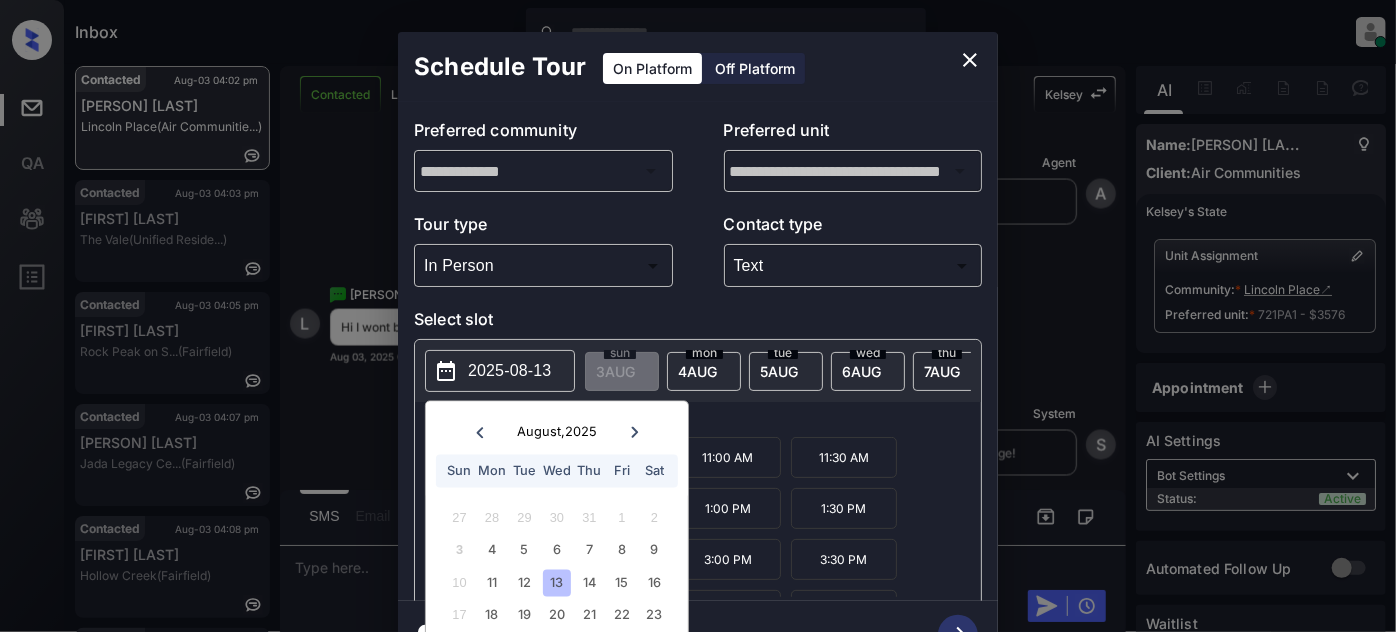 click on "*Available time slots" at bounding box center [712, 419] 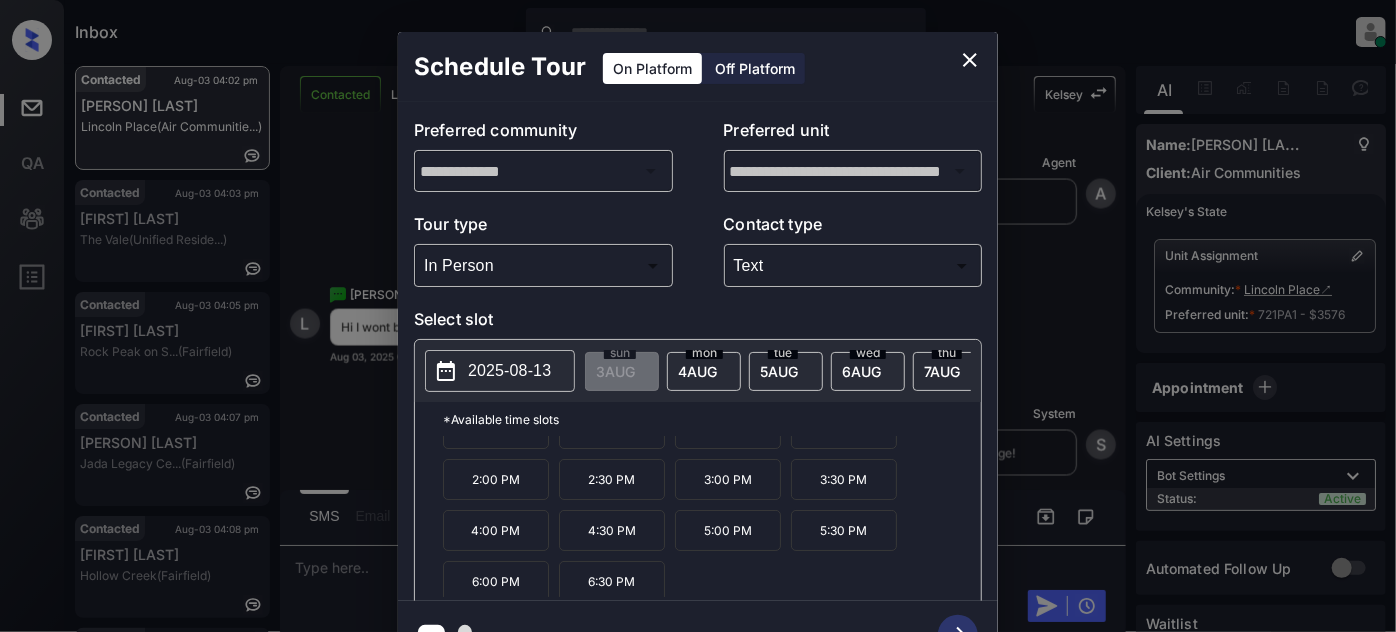 scroll, scrollTop: 82, scrollLeft: 0, axis: vertical 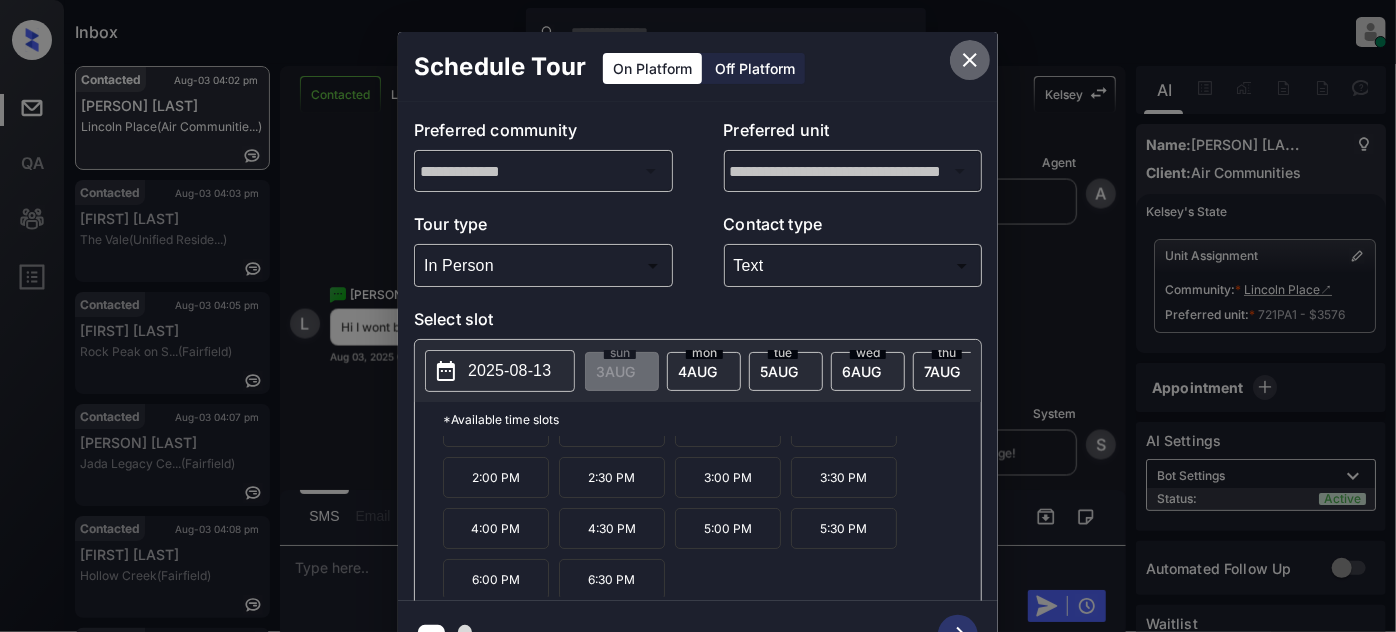 click 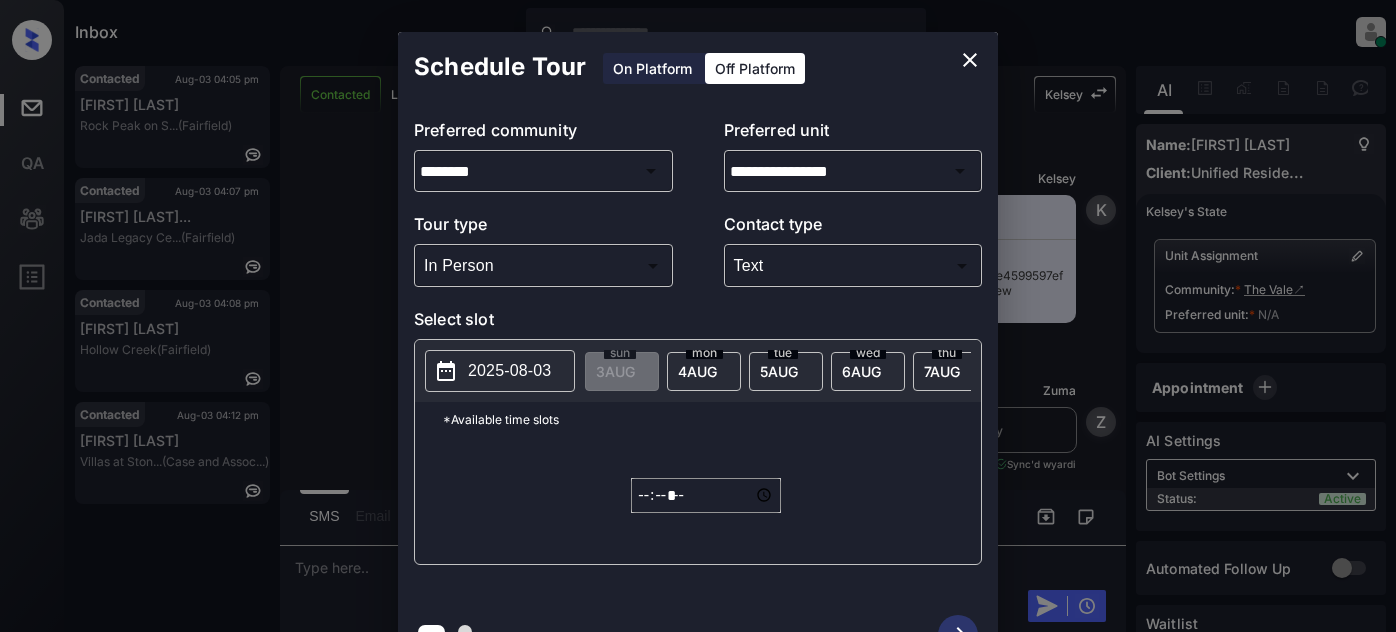 scroll, scrollTop: 0, scrollLeft: 0, axis: both 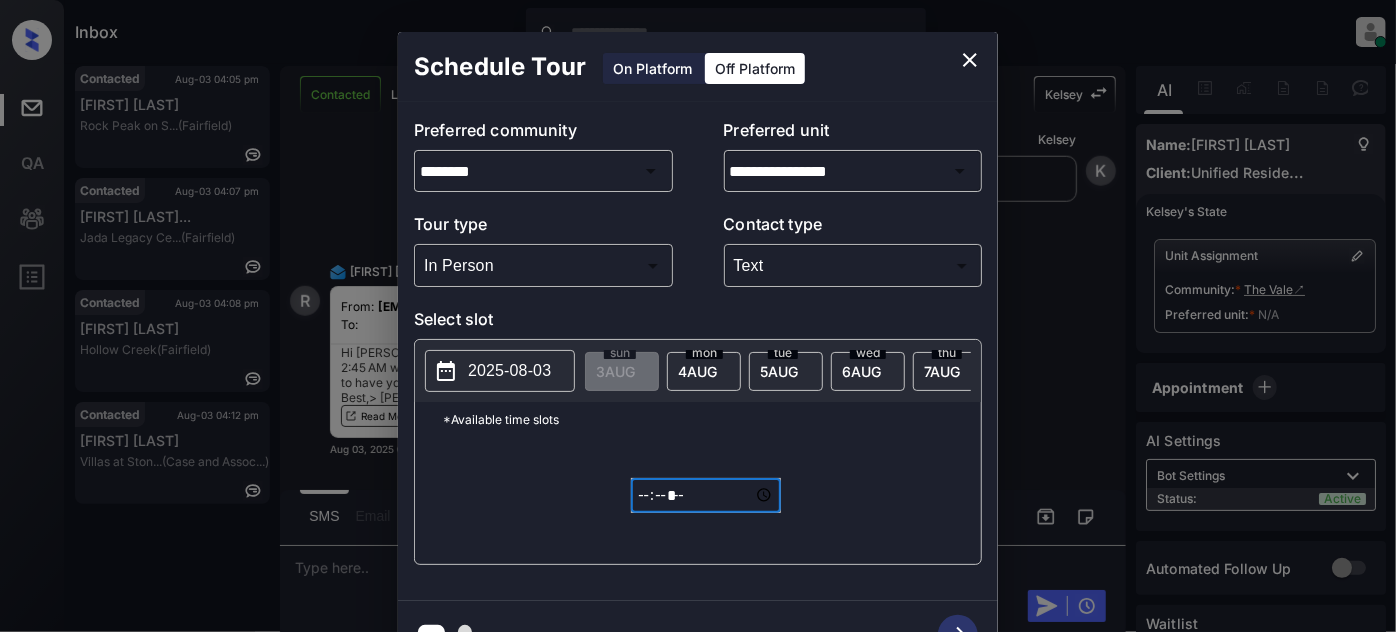 click on "*****" at bounding box center (706, 495) 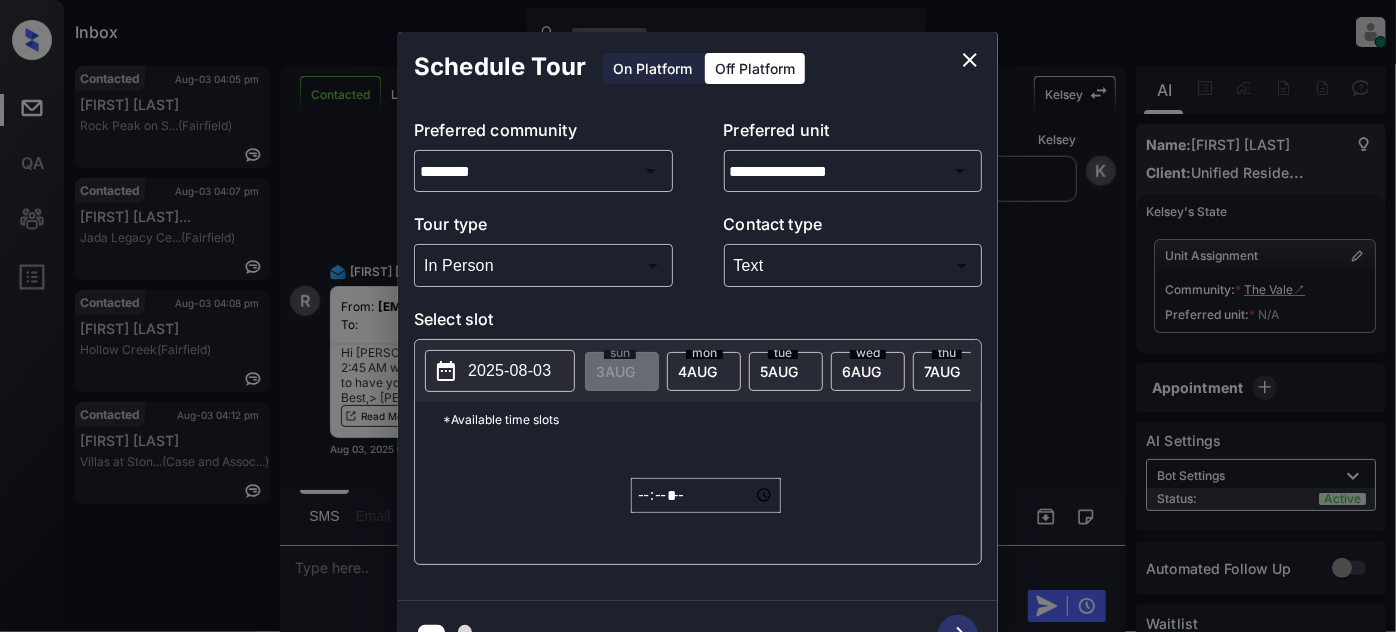 click on "**********" at bounding box center [698, 351] 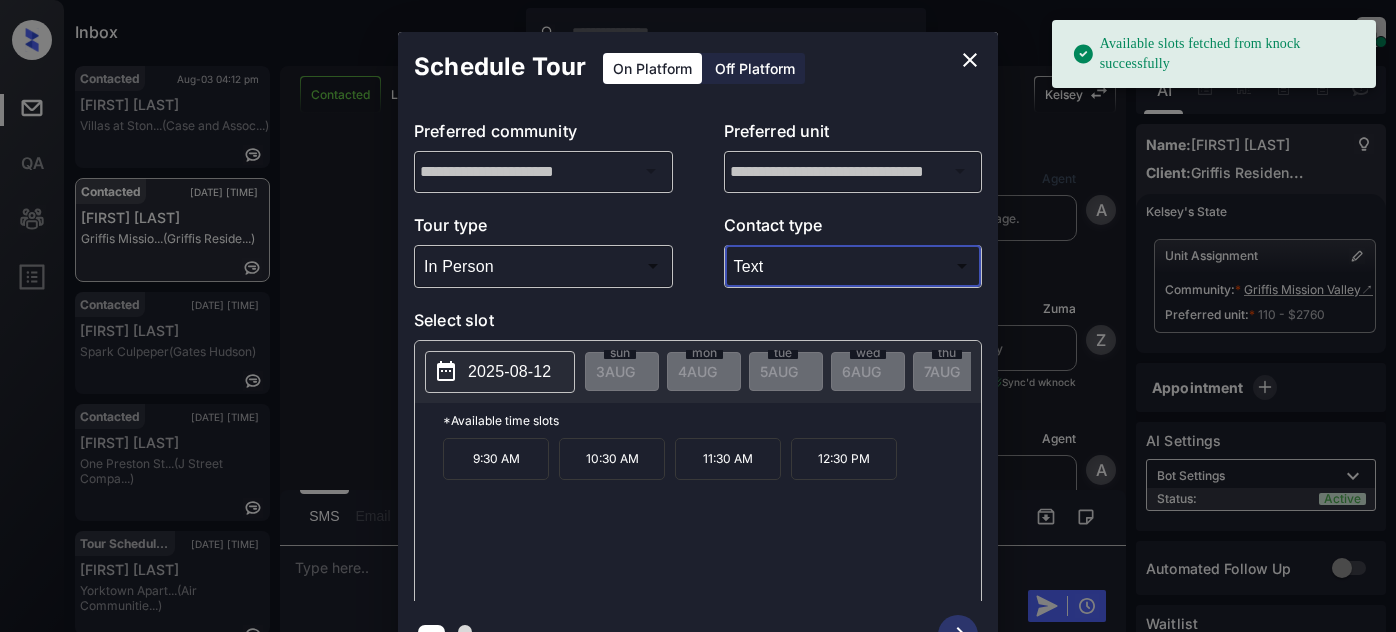 scroll, scrollTop: 0, scrollLeft: 0, axis: both 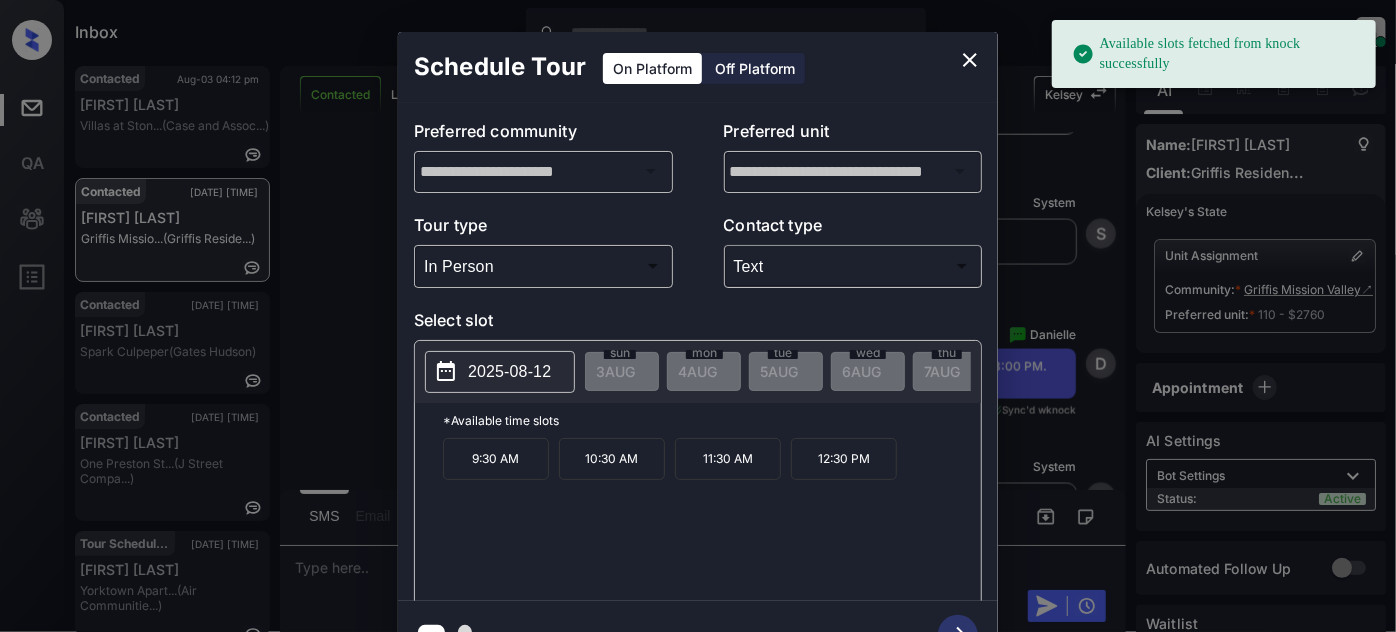 click on "2025-08-12" at bounding box center (509, 371) 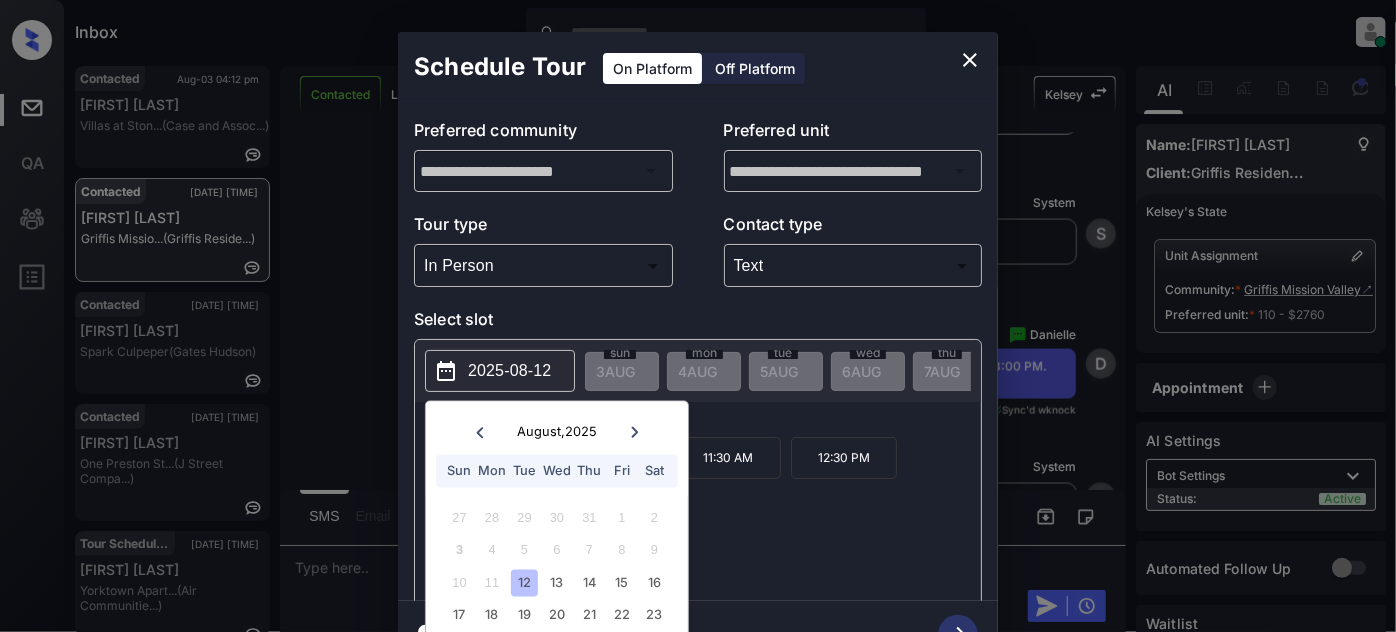 click on "12" at bounding box center (524, 582) 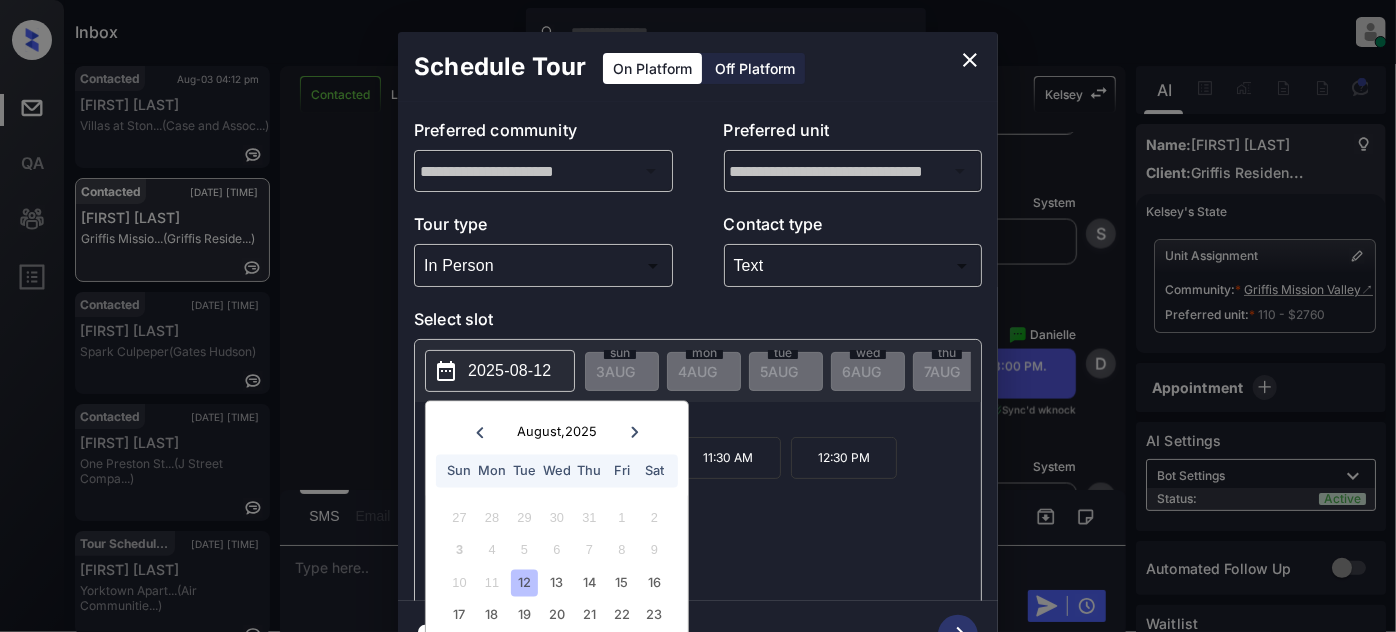 click on "9:30 AM 10:30 AM 11:30 AM 12:30 PM" at bounding box center [712, 517] 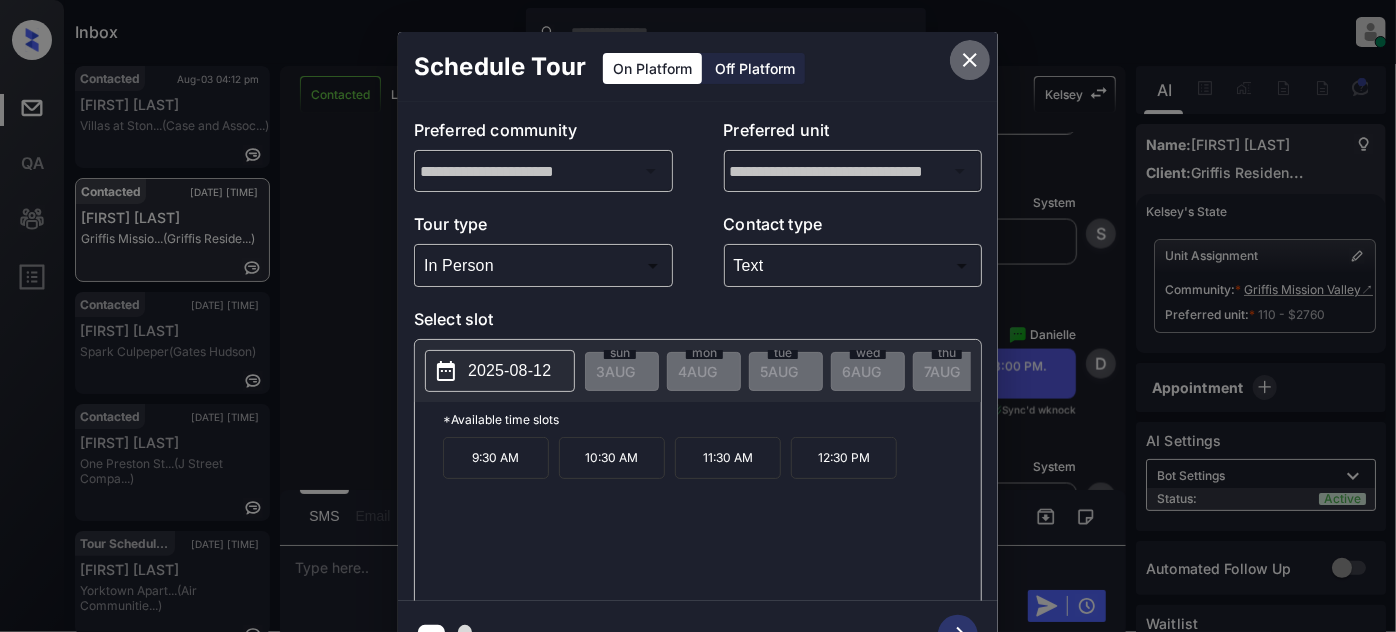 click 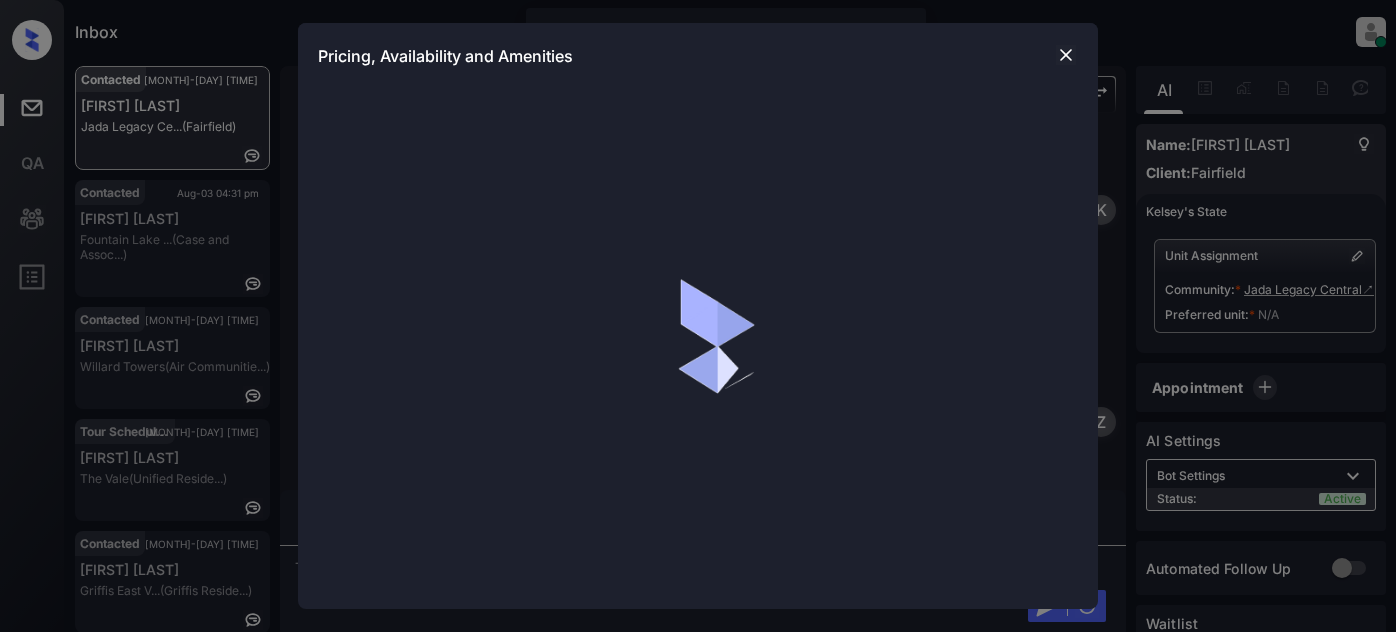 scroll, scrollTop: 0, scrollLeft: 0, axis: both 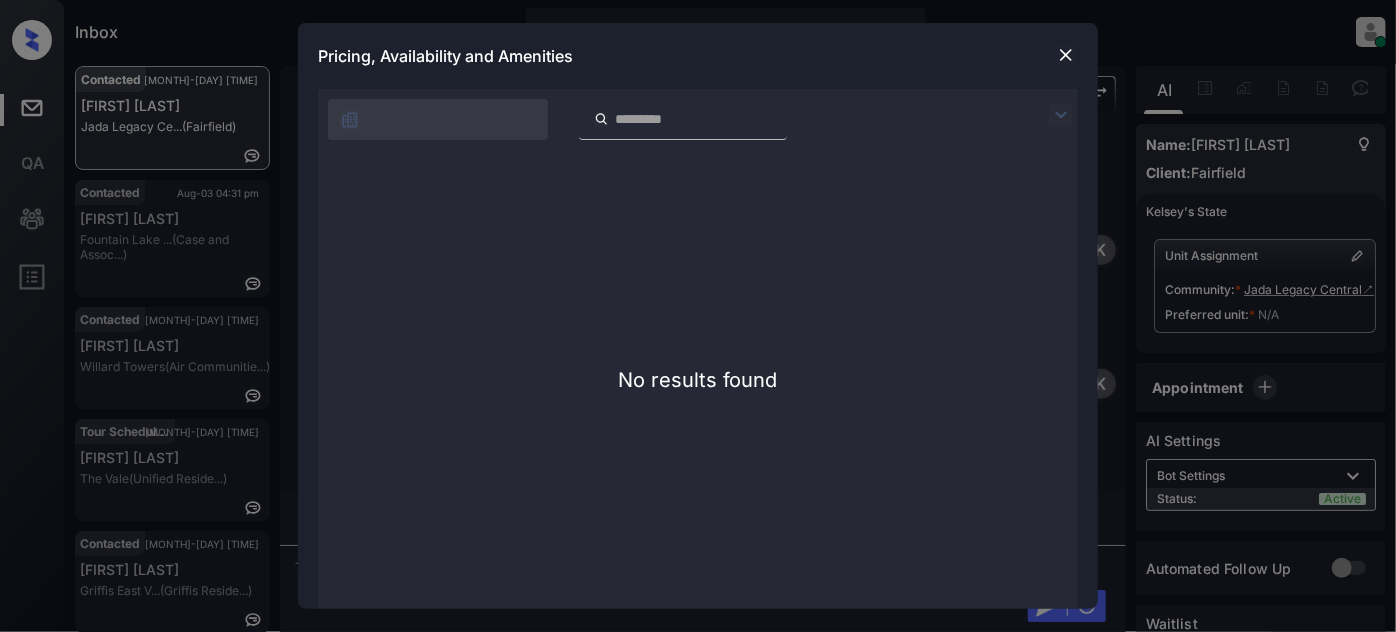 click at bounding box center (1066, 55) 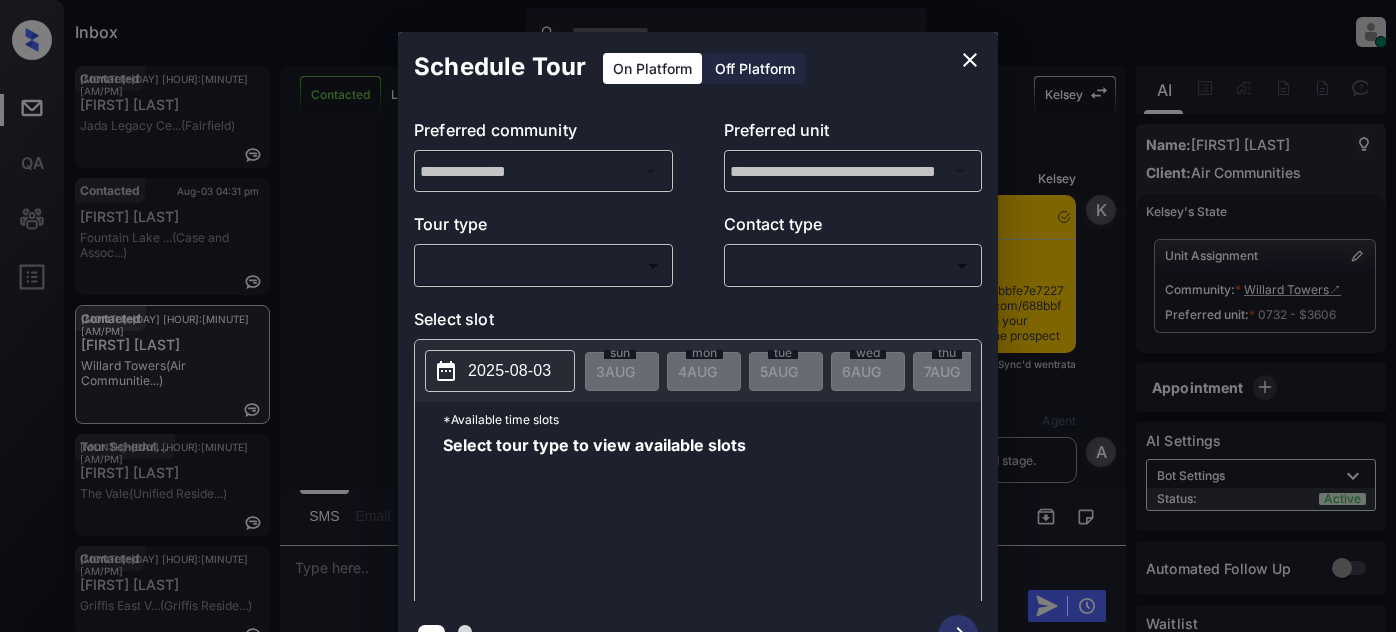 scroll, scrollTop: 0, scrollLeft: 0, axis: both 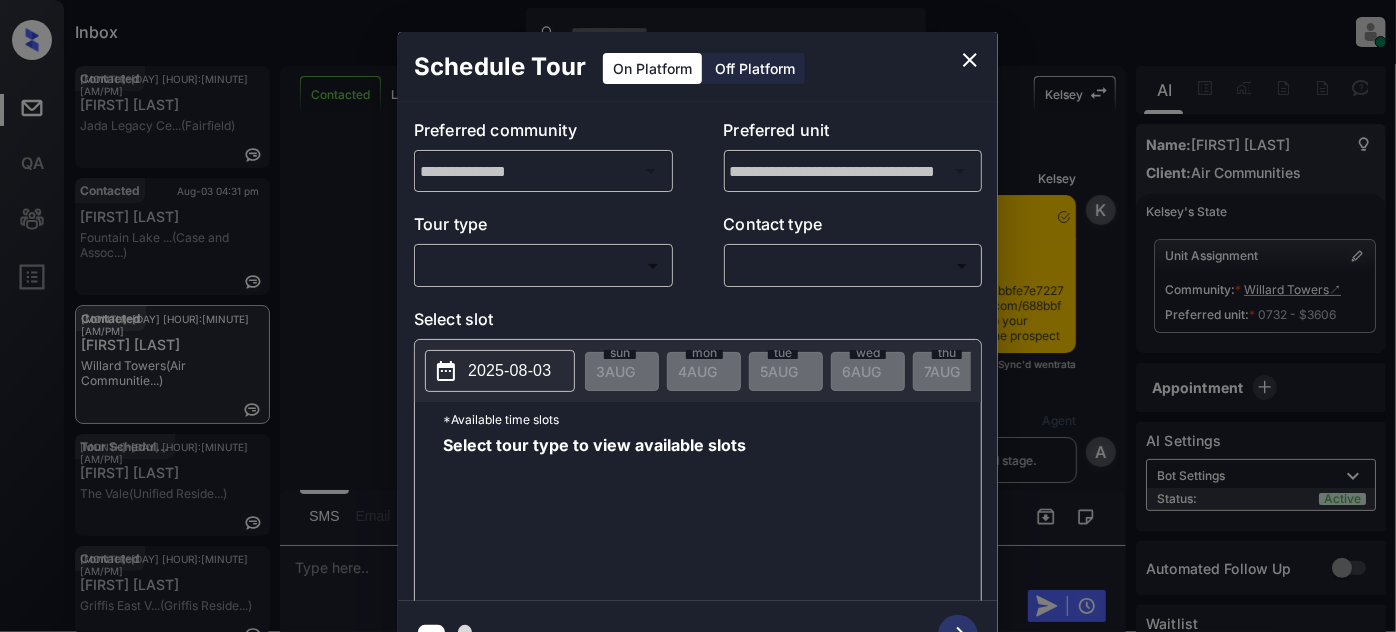 click on "Inbox [FIRST] [LAST] Online Set yourself   offline Set yourself   on break Profile Switch to  light  mode Sign out Contacted [MONTH]-[DAY] [HOUR]:[MINUTE] [AM/PM]   [FIRST] [LAST] [CITY]  (Fairfield) Contacted [MONTH]-[DAY] [HOUR]:[MINUTE] [AM/PM]   [FIRST] [LAST] [LOCATION]  (Case and Assoc...) Contacted [MONTH]-[DAY] [HOUR]:[MINUTE] [AM/PM]   [FIRST] [LAST] [LOCATION]  (Air Communitie...) Tour Scheduled [MONTH]-[DAY] [HOUR]:[MINUTE] [AM/PM]   [FIRST] [LAST] [LOCATION]  (Unified Reside...) Contacted [MONTH]-[DAY] [HOUR]:[MINUTE] [AM/PM]   [FIRST] [LAST] [LOCATION]  (Griffis Reside...) Contacted [MONTH]-[DAY] [HOUR]:[MINUTE] [AM/PM]   [FIRST] [LAST] [LOCATION]  (Air Communitie...) Contacted Lost Lead Sentiment: Angry Upon sliding the acknowledgement:  Lead will move to lost stage. * ​ SMS and call option will be set to opt out. AFM will be turned off for the lead. [FIRST] New Message [FIRST] Notes Note: [MONTH] [DAY], [YEAR] [HOUR]:[MINUTE] [AM/PM]  Sync'd w  entrata [FIRST] New Message Agent Lead created via emailParser in Inbound stage. [MONTH] [DAY], [YEAR] [HOUR]:[MINUTE] [AM/PM] [FIRST] New Message [FIRST] [MONTH] [DAY], [YEAR] [HOUR]:[MINUTE] [AM/PM] [FIRST] New Message [FIRST] New Message" at bounding box center [698, 316] 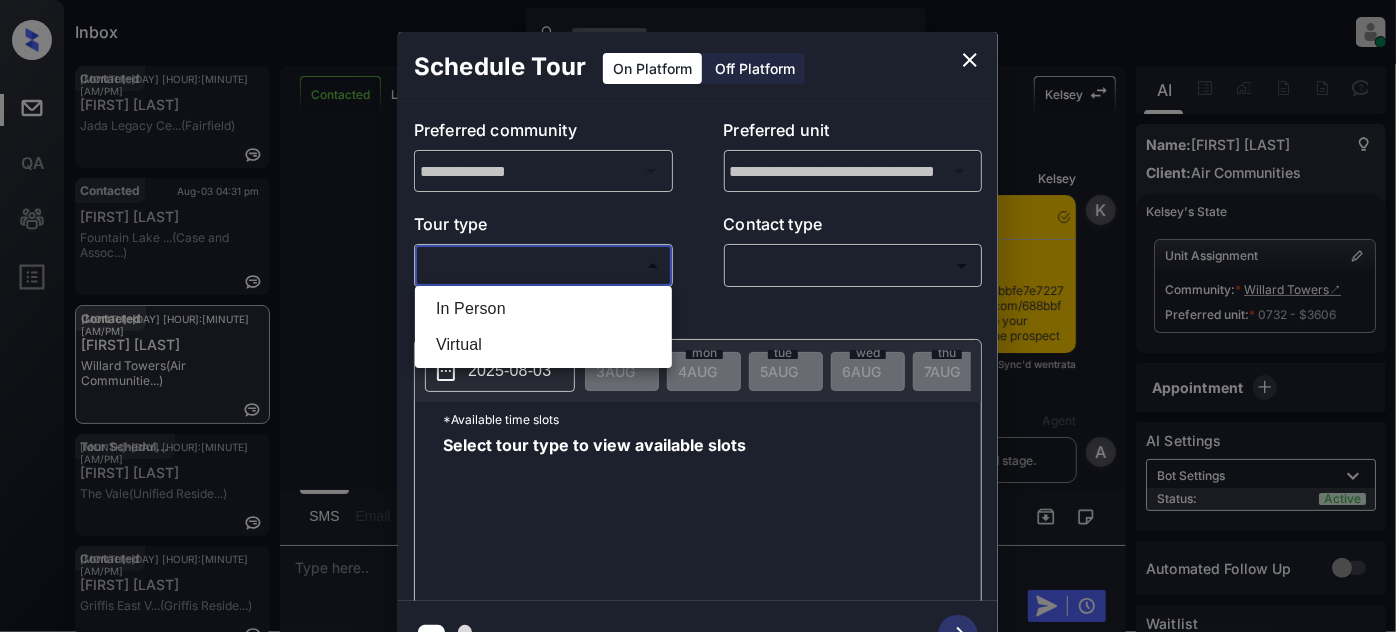scroll, scrollTop: 3444, scrollLeft: 0, axis: vertical 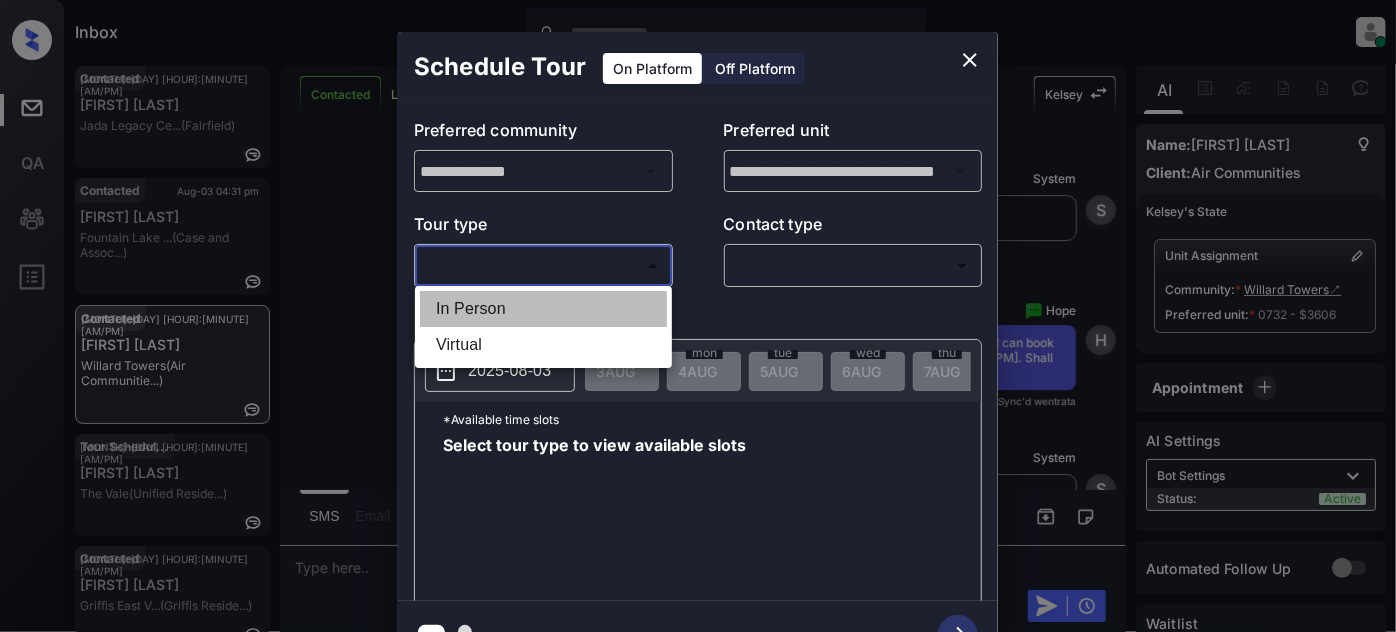 click on "In Person" at bounding box center [543, 309] 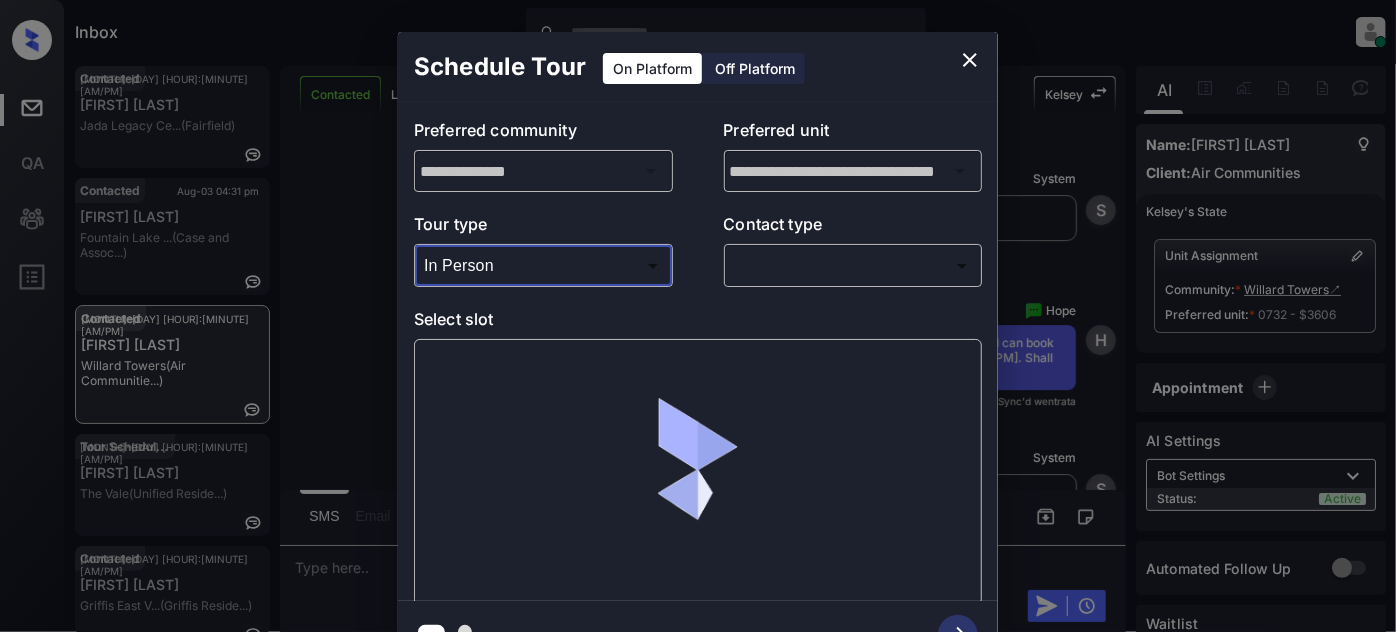click on "​ ​" at bounding box center (853, 265) 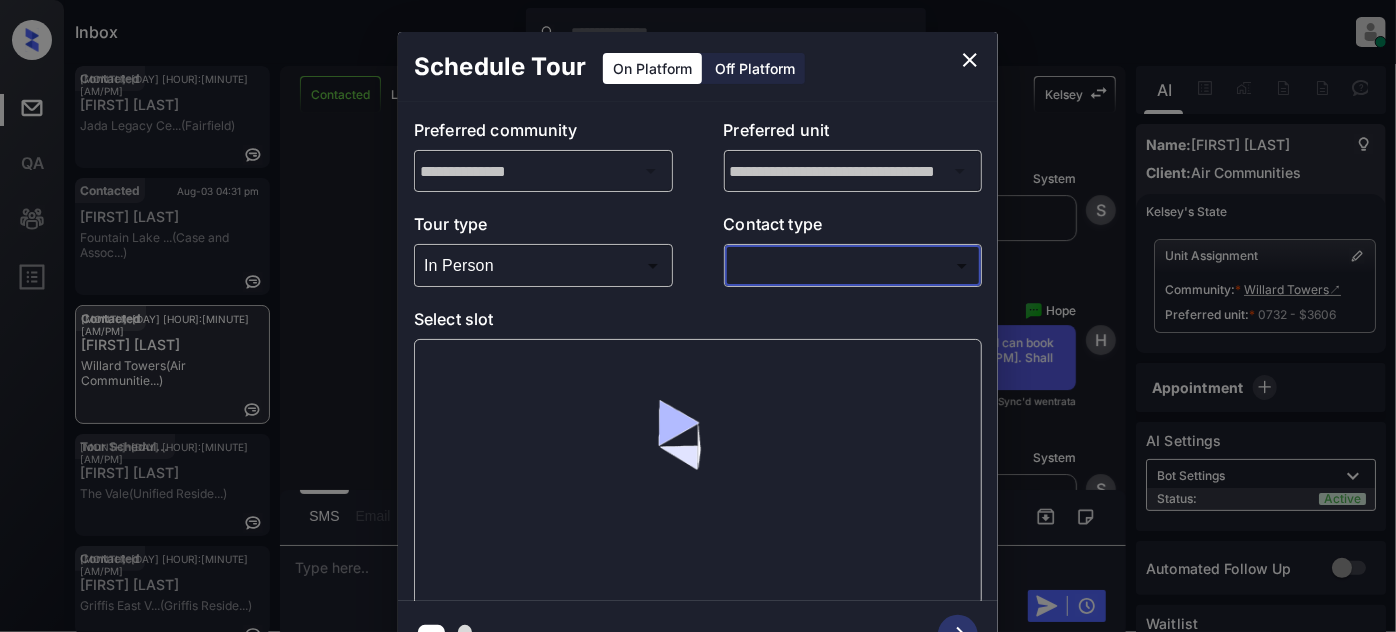 click on "Inbox Juan Carlos Manantan Online Set yourself   offline Set yourself   on break Profile Switch to  light  mode Sign out Contacted Aug-03 04:30 pm   Nola Lormand Jada Legacy Ce...  (Fairfield) Contacted Aug-03 04:31 pm   Hamza Khan Fountain Lake ...  (Case and Assoc...) Contacted Aug-03 04:34 pm   PJ Cunningham Willard Towers  (Air Communitie...) Tour Scheduled Aug-03 04:34 pm   Ronecia Mckinn... The Vale  (Unified Reside...) Contacted Aug-03 04:34 pm   Helen Ali Griffis East V...  (Griffis Reside...) Contacted Aug-03 04:36 pm   Cheralyn Adria... The Bluffs at ...  (Air Communitie...) Contacted Lost Lead Sentiment: Angry Upon sliding the acknowledgement:  Lead will move to lost stage. * ​ SMS and call option will be set to opt out. AFM will be turned off for the lead. Kelsey New Message Kelsey Notes Note: Jul 31, 2025 12:11 pm  Sync'd w  entrata K New Message Agent Lead created via emailParser in Inbound stage. Jul 31, 2025 12:11 pm A New Message Kelsey Jul 31, 2025 12:11 pm K New Message Zuma Z New Message" at bounding box center [698, 316] 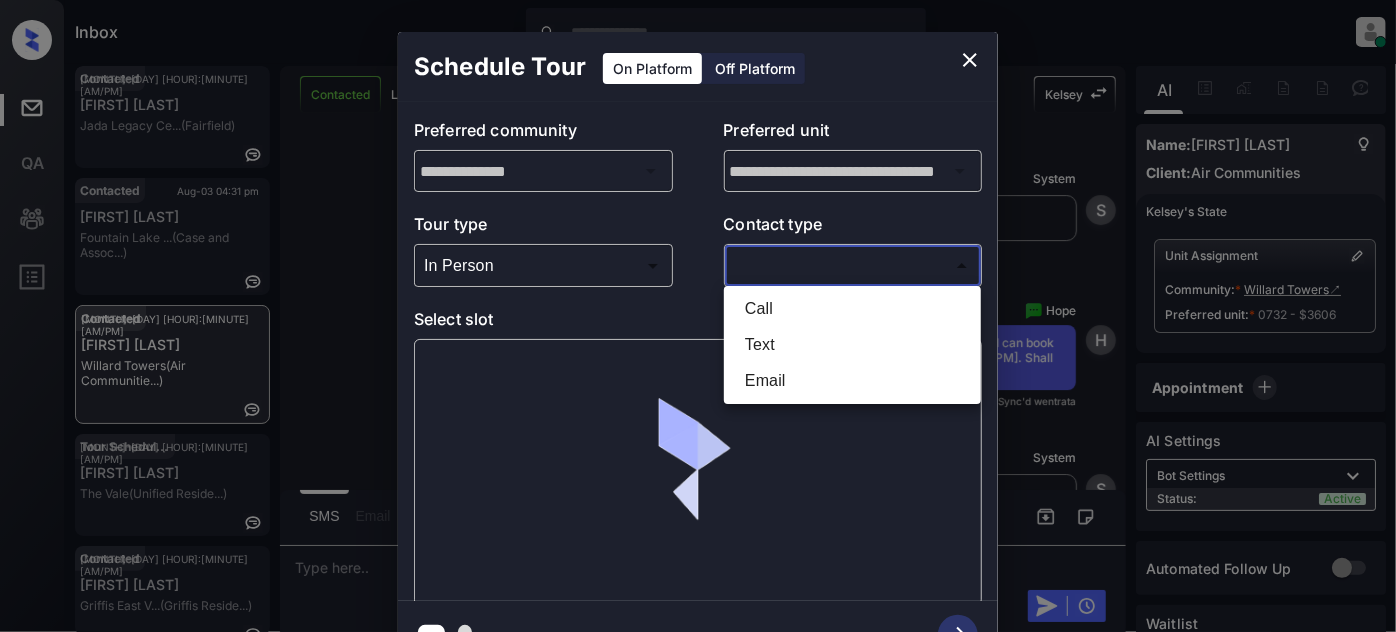 click on "Text" at bounding box center [852, 345] 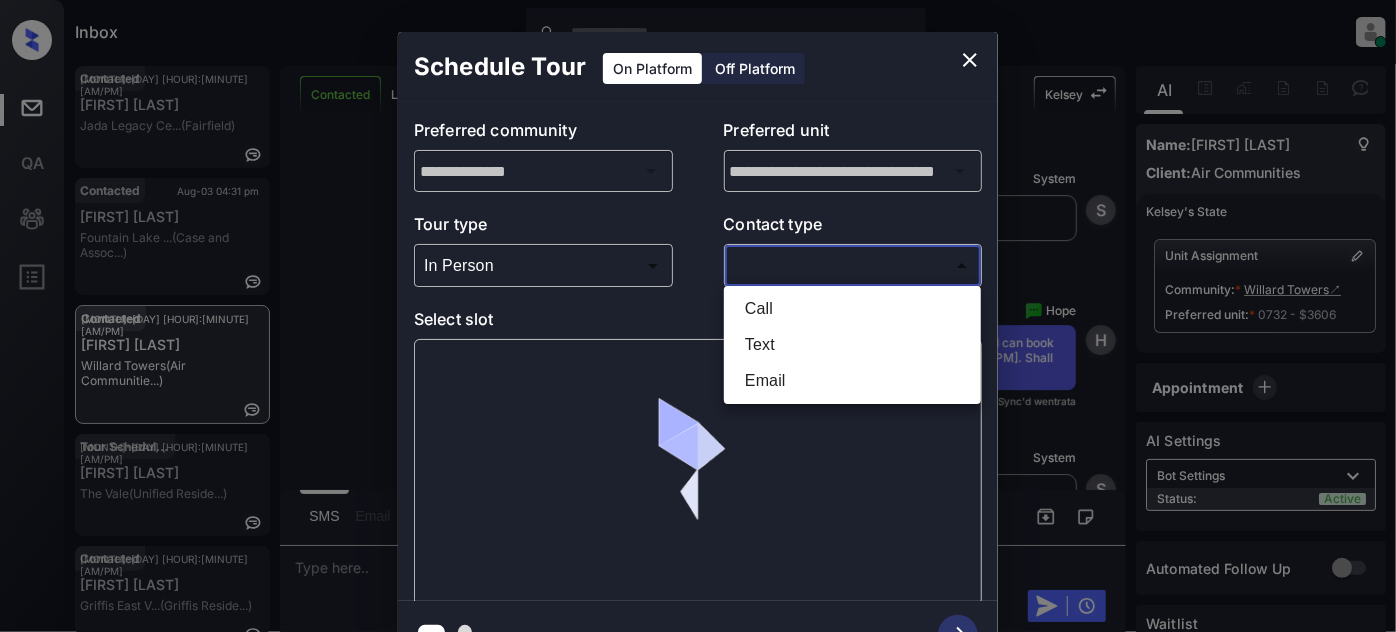 type on "****" 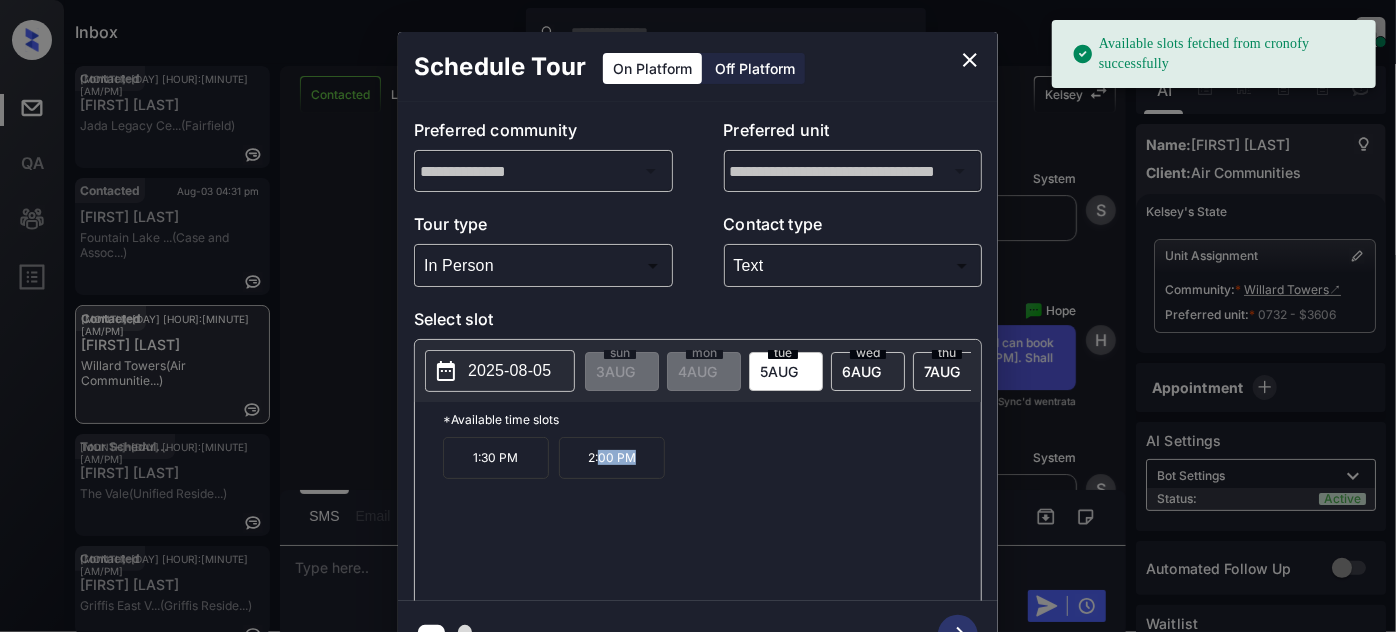 drag, startPoint x: 627, startPoint y: 468, endPoint x: 593, endPoint y: 470, distance: 34.058773 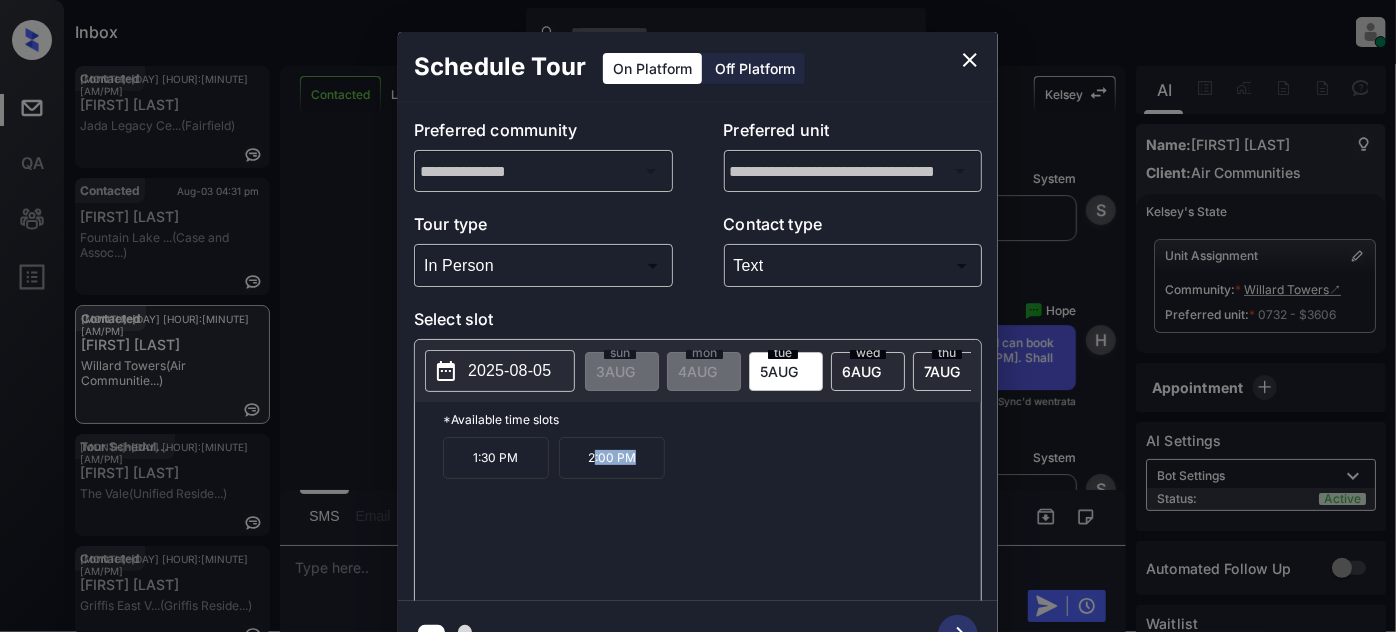 click 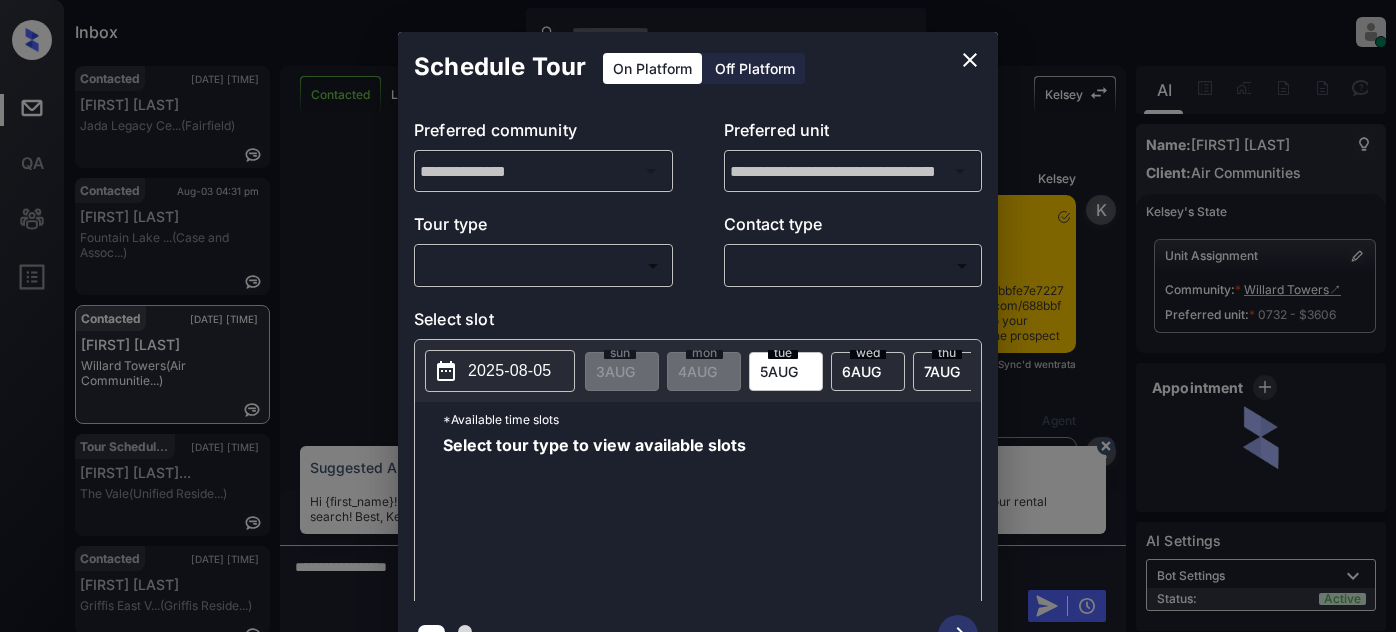 scroll, scrollTop: 0, scrollLeft: 0, axis: both 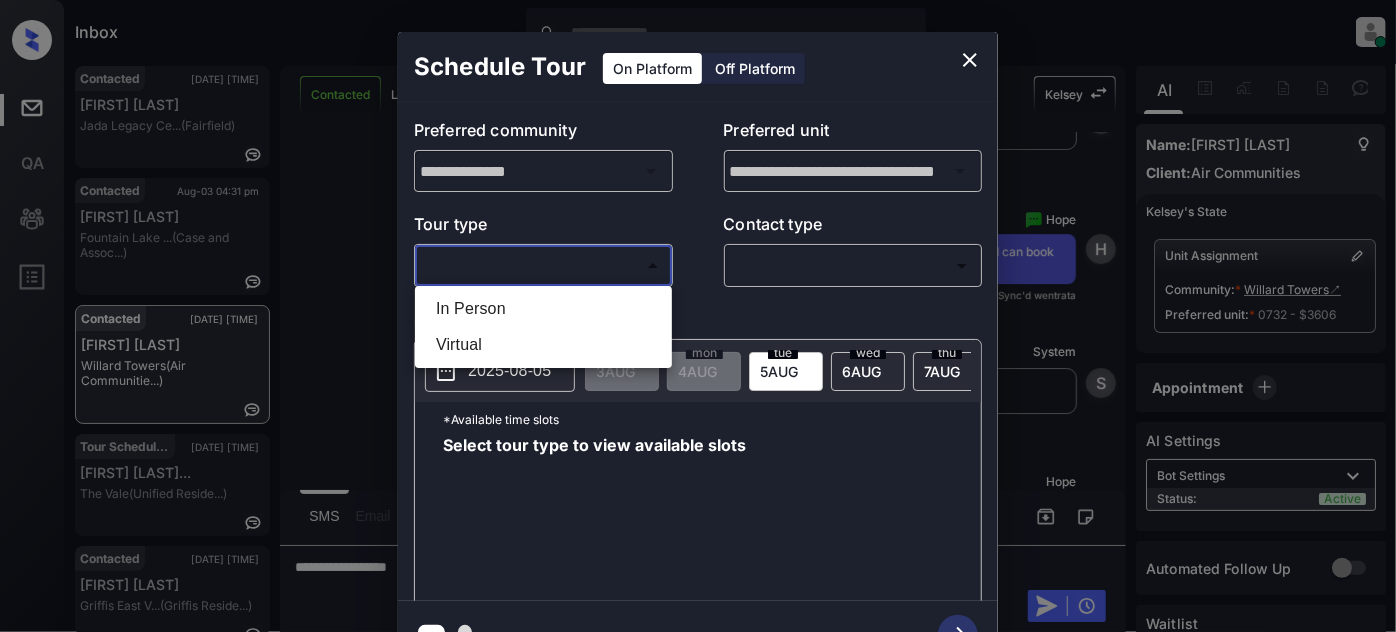 click on "Inbox Juan Carlos Manantan Online Set yourself   offline Set yourself   on break Profile Switch to  light  mode Sign out Contacted Aug-03 04:30 pm   Nola Lormand Jada Legacy Ce...  (Fairfield) Contacted Aug-03 04:31 pm   Hamza Khan Fountain Lake ...  (Case and Assoc...) Contacted Aug-03 04:34 pm   PJ Cunningham Willard Towers  (Air Communitie...) Tour Scheduled Aug-03 04:34 pm   Ronecia Mckinn... The Vale  (Unified Reside...) Contacted Aug-03 04:34 pm   Helen Ali Griffis East V...  (Griffis Reside...) Contacted Aug-03 04:36 pm   Cheralyn Adria... The Bluffs at ...  (Air Communitie...) Contacted Lost Lead Sentiment: Angry Upon sliding the acknowledgement:  Lead will move to lost stage. * ​ SMS and call option will be set to opt out. AFM will be turned off for the lead. Kelsey New Message Kelsey Notes Note: Jul 31, 2025 12:11 pm  Sync'd w  entrata K New Message Agent Lead created via emailParser in Inbound stage. Jul 31, 2025 12:11 pm A New Message Kelsey Jul 31, 2025 12:11 pm K New Message Zuma Z New Message" at bounding box center [698, 316] 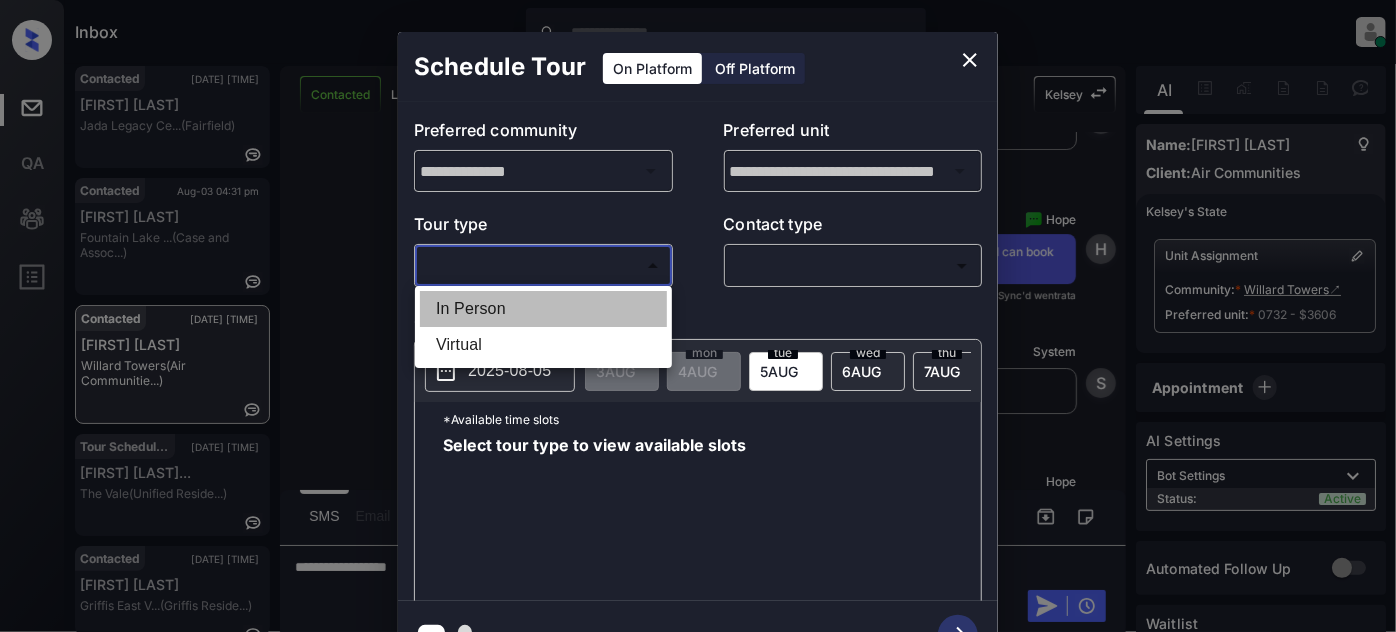 click on "In Person" at bounding box center [543, 309] 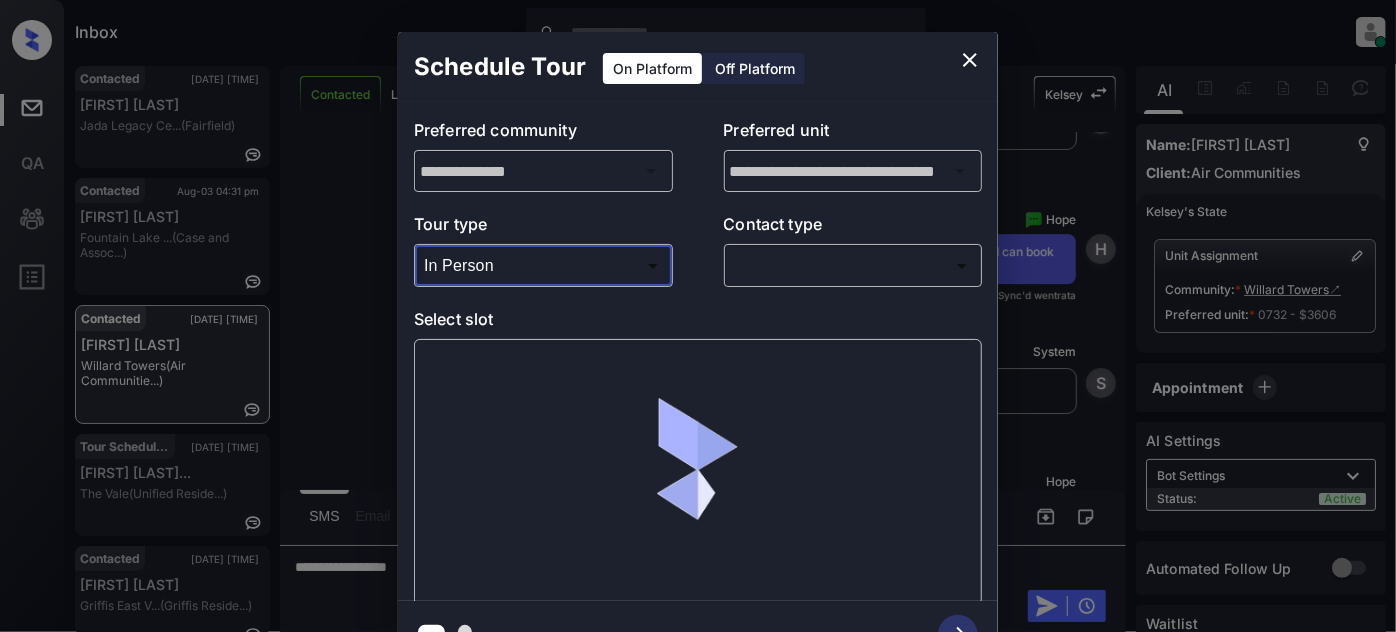 click on "Inbox Juan Carlos Manantan Online Set yourself   offline Set yourself   on break Profile Switch to  light  mode Sign out Contacted Aug-03 04:30 pm   Nola Lormand Jada Legacy Ce...  (Fairfield) Contacted Aug-03 04:31 pm   Hamza Khan Fountain Lake ...  (Case and Assoc...) Contacted Aug-03 04:34 pm   PJ Cunningham Willard Towers  (Air Communitie...) Tour Scheduled Aug-03 04:34 pm   Ronecia Mckinn... The Vale  (Unified Reside...) Contacted Aug-03 04:34 pm   Helen Ali Griffis East V...  (Griffis Reside...) Contacted Aug-03 04:36 pm   Cheralyn Adria... The Bluffs at ...  (Air Communitie...) Contacted Lost Lead Sentiment: Angry Upon sliding the acknowledgement:  Lead will move to lost stage. * ​ SMS and call option will be set to opt out. AFM will be turned off for the lead. Kelsey New Message Kelsey Notes Note: Jul 31, 2025 12:11 pm  Sync'd w  entrata K New Message Agent Lead created via emailParser in Inbound stage. Jul 31, 2025 12:11 pm A New Message Kelsey Jul 31, 2025 12:11 pm K New Message Zuma Z New Message" at bounding box center (698, 316) 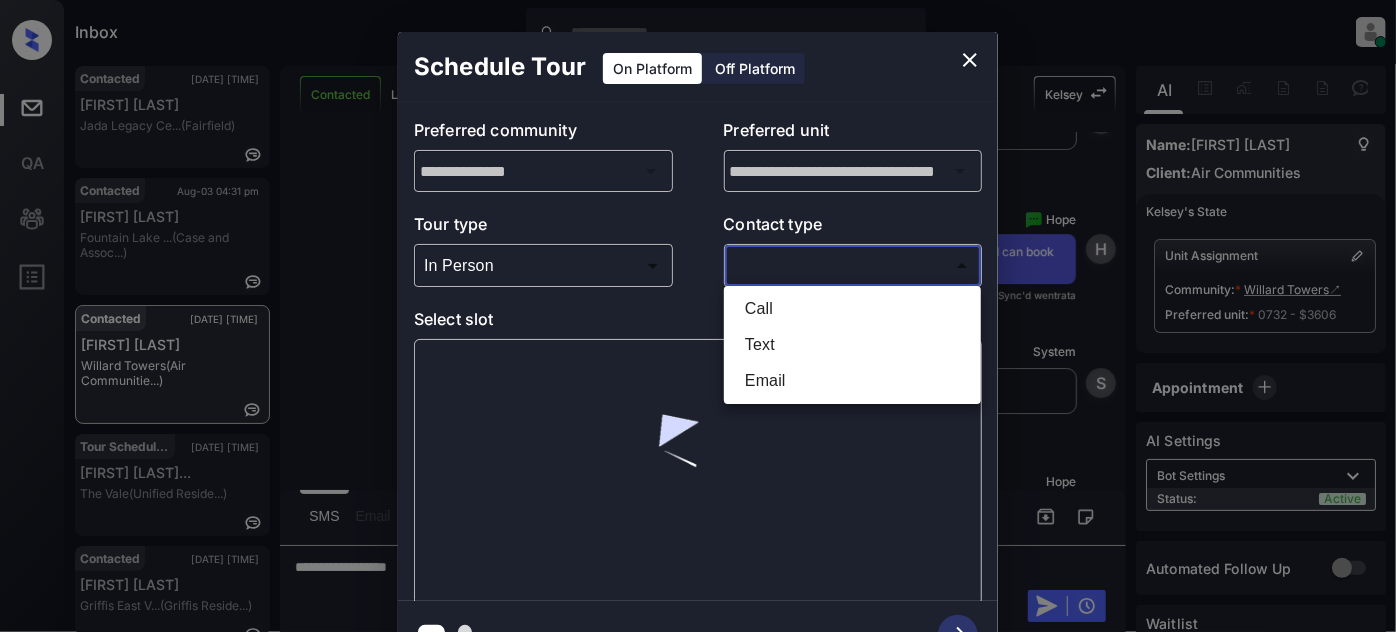 click on "Text" at bounding box center (852, 345) 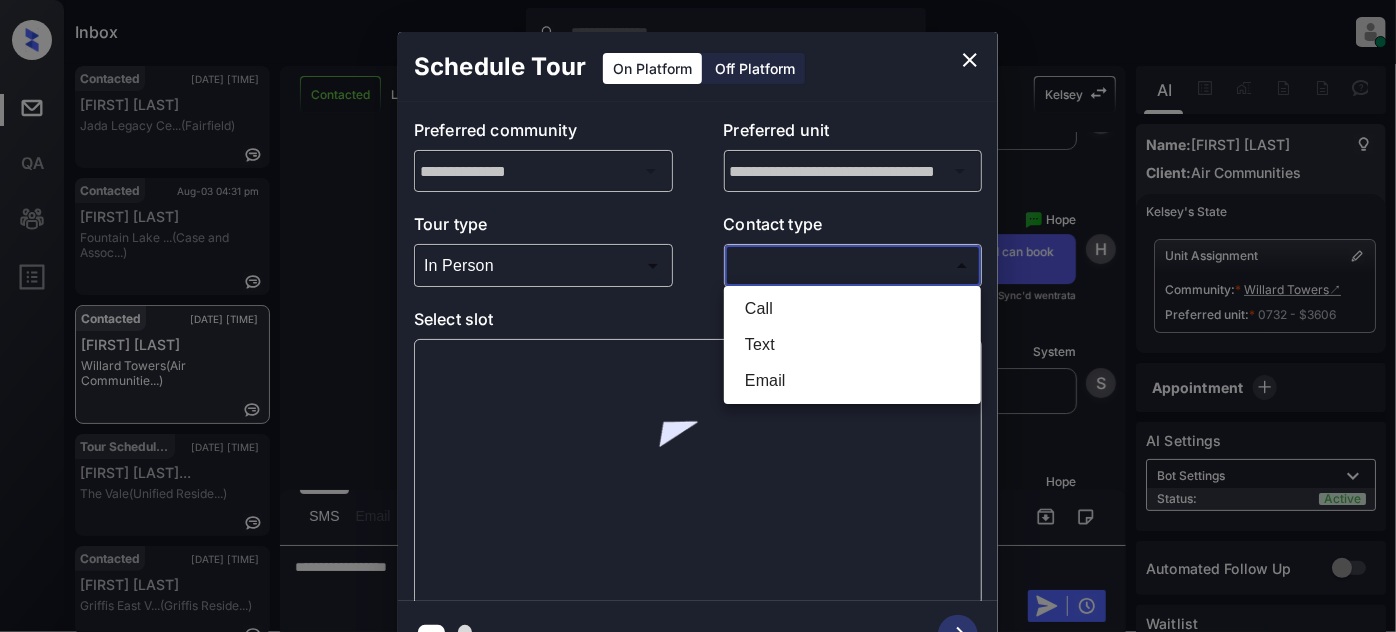 type on "****" 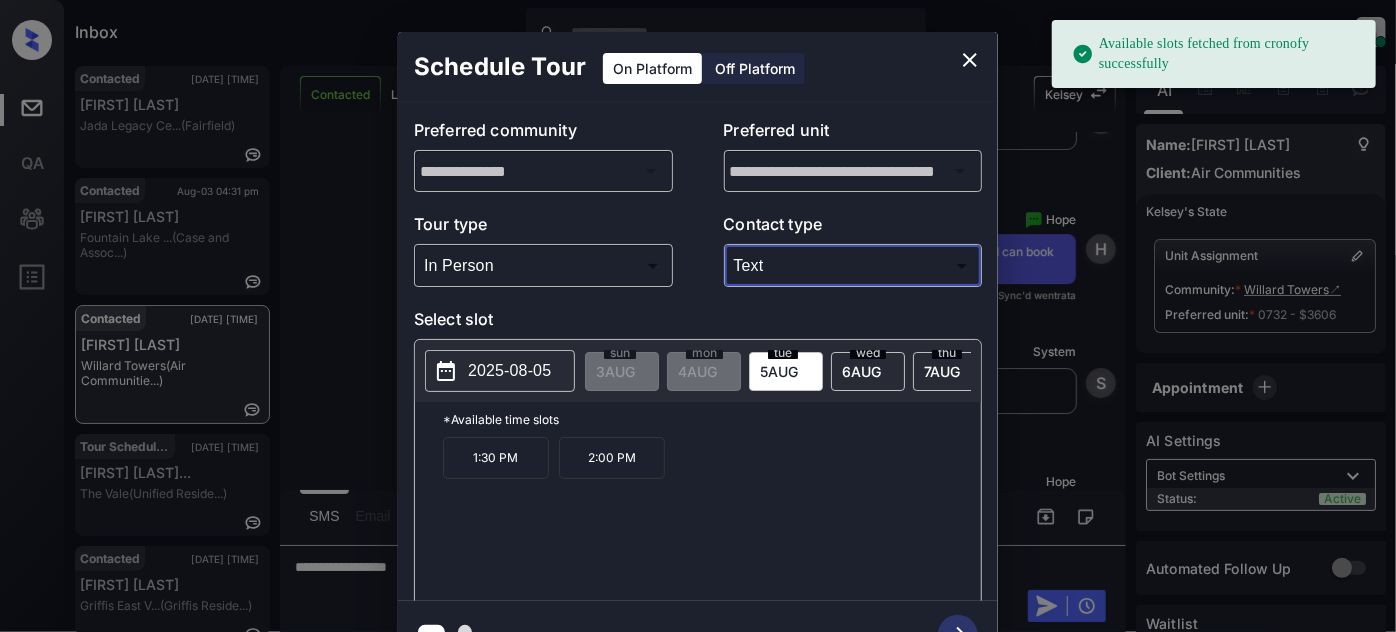 click on "2:00 PM" at bounding box center (612, 458) 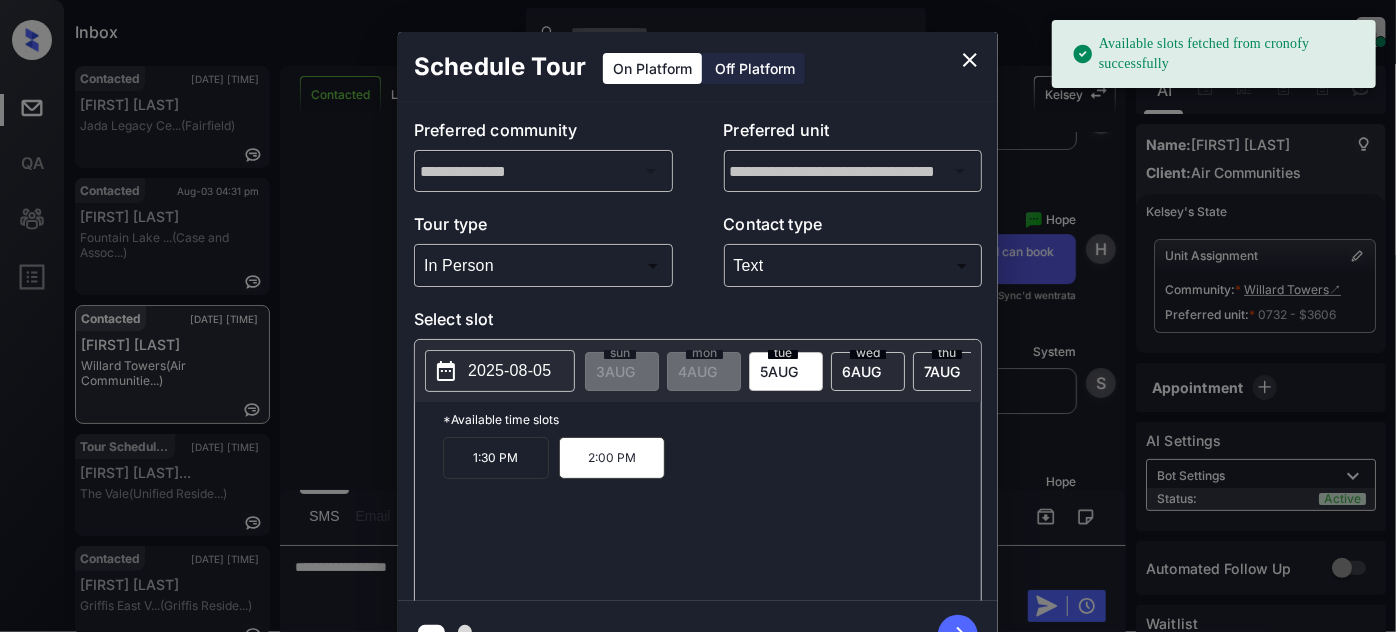 click 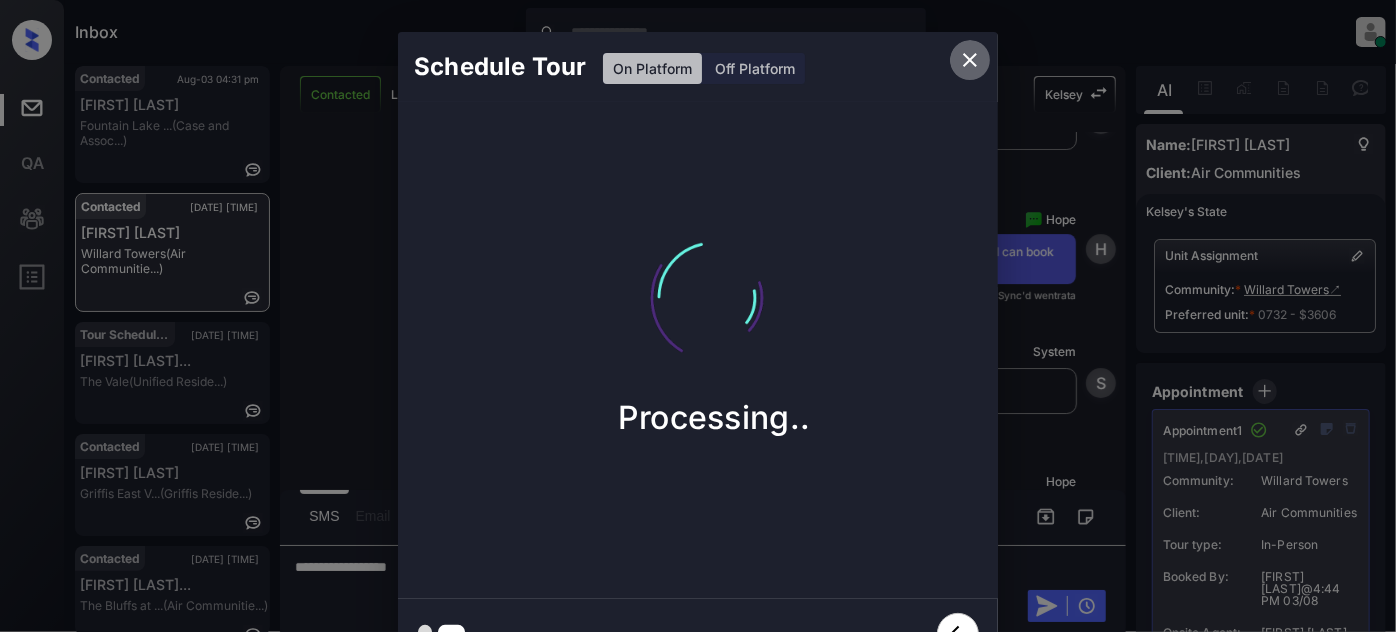 click 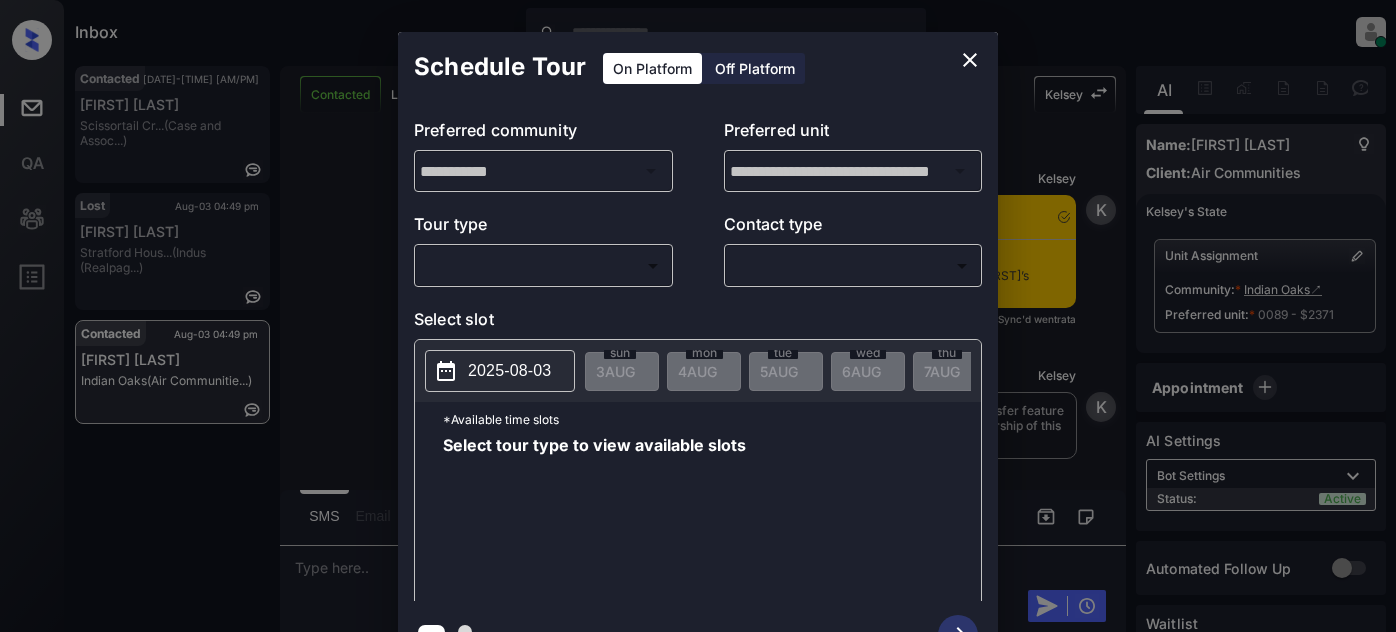 scroll, scrollTop: 0, scrollLeft: 0, axis: both 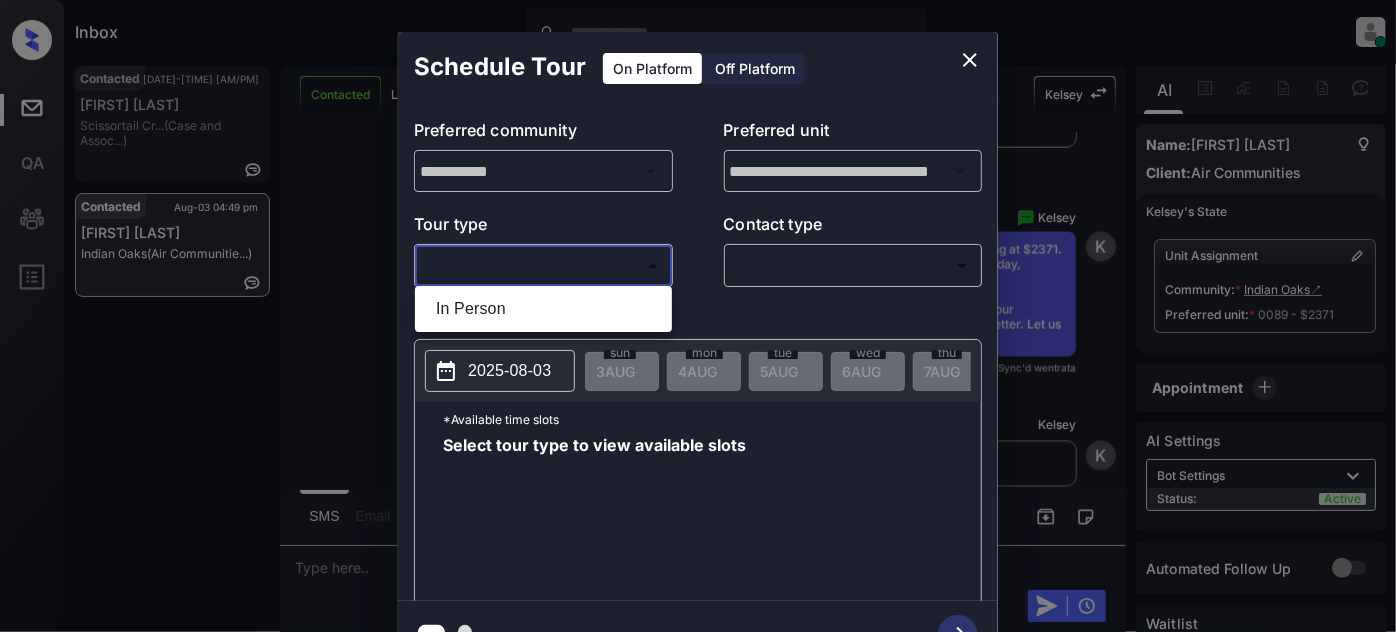 click on "Inbox [FIRST] [LAST] Online Set yourself   offline Set yourself   on break Profile Switch to  light  mode Sign out Contacted [DATE] [TIME]   [FIRST] [LAST]... [LOCATION]  (Case and Assoc...) Contacted [DATE] [TIME]   [FIRST] [LAST] [LOCATION]  (Air Communitie...) Contacted Lost Lead Sentiment: Angry Upon sliding the acknowledgement:  Lead will move to lost stage. * ​ SMS and call option will be set to opt out. AFM will be turned off for the lead. [FIRST] New Message [FIRST] Notes Note:  - Paste this link into your browser to view [FIRST]’s conversation with the prospect [DATE] [TIME]  Sync'd w  entrata [FIRST] New Message [FIRST] Due to the activation of disableLeadTransfer feature flag, [FIRST] will no longer transfer ownership of this CRM guest card [DATE] [TIME]  [FIRST] New Message [FIRST] Lead transferred to leasing agent: [FIRST] [DATE] [TIME]  [FIRST] Agent [FIRST]" at bounding box center (698, 316) 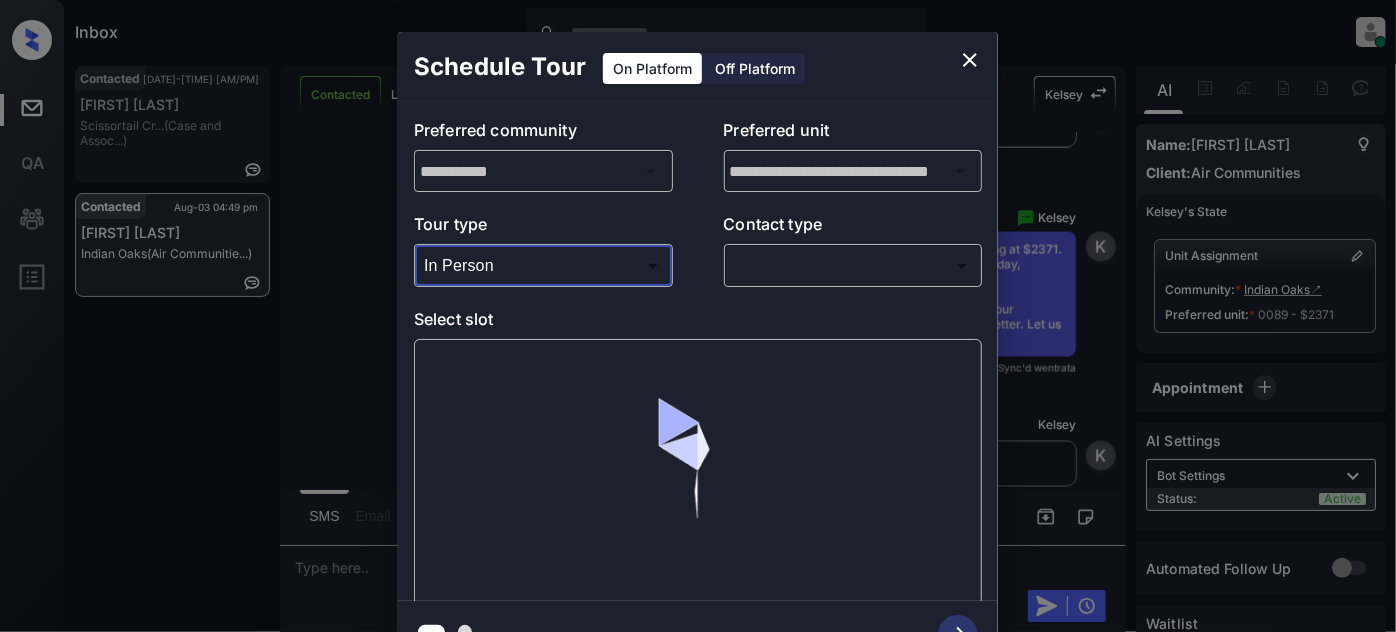 click on "Inbox [FIRST] [LAST] Online Set yourself   offline Set yourself   on break Profile Switch to  light  mode Sign out Contacted [DATE] [TIME]   [FIRST] [LAST]... [LOCATION]  (Case and Assoc...) Contacted [DATE] [TIME]   [FIRST] [LAST] [LOCATION]  (Air Communitie...) Contacted Lost Lead Sentiment: Angry Upon sliding the acknowledgement:  Lead will move to lost stage. * ​ SMS and call option will be set to opt out. AFM will be turned off for the lead. [FIRST] New Message [FIRST] Notes Note:  - Paste this link into your browser to view [FIRST]’s conversation with the prospect [DATE] [TIME]  Sync'd w  entrata [FIRST] New Message [FIRST] Due to the activation of disableLeadTransfer feature flag, [FIRST] will no longer transfer ownership of this CRM guest card [DATE] [TIME]  [FIRST] New Message [FIRST] Lead transferred to leasing agent: [FIRST] [DATE] [TIME]  [FIRST] Agent [FIRST]" at bounding box center (698, 316) 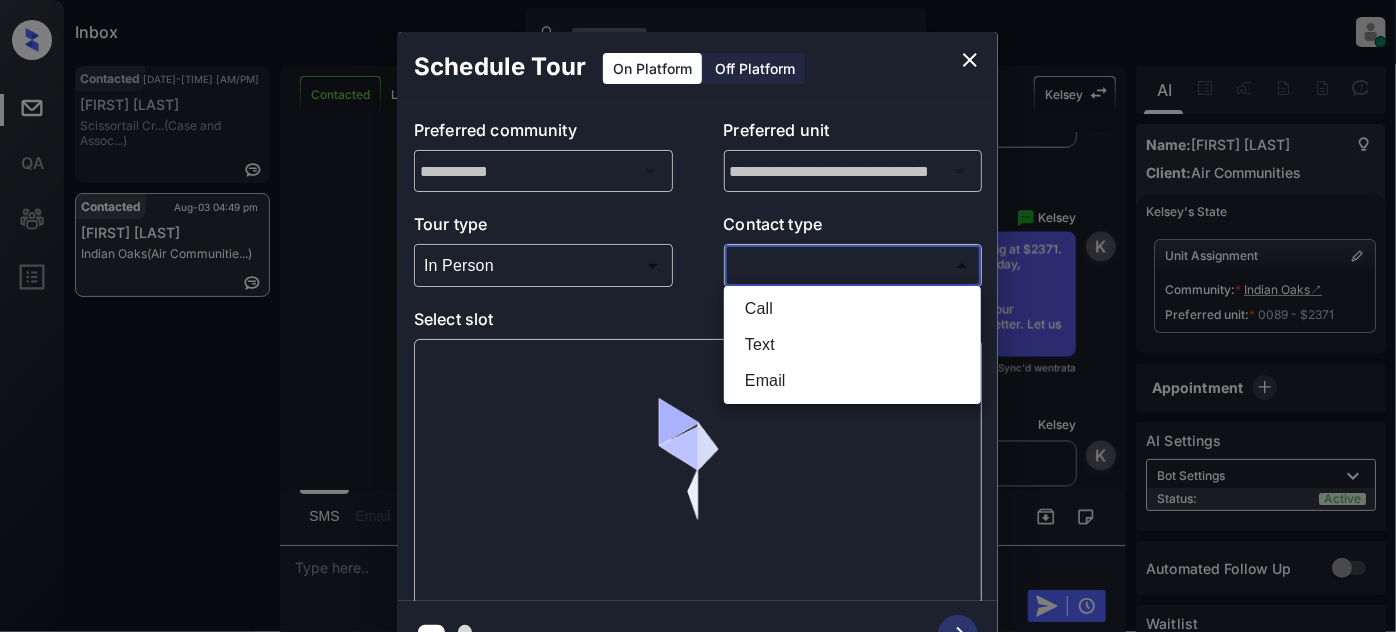 click on "Text" at bounding box center [852, 345] 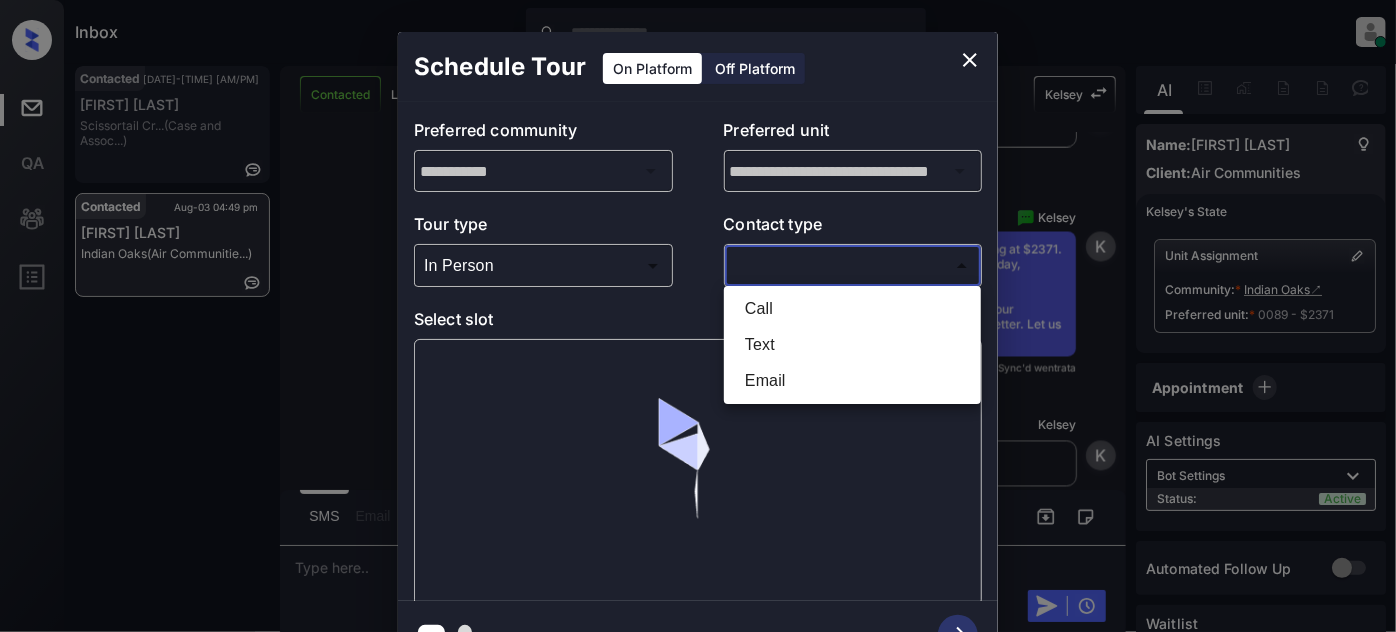 type on "****" 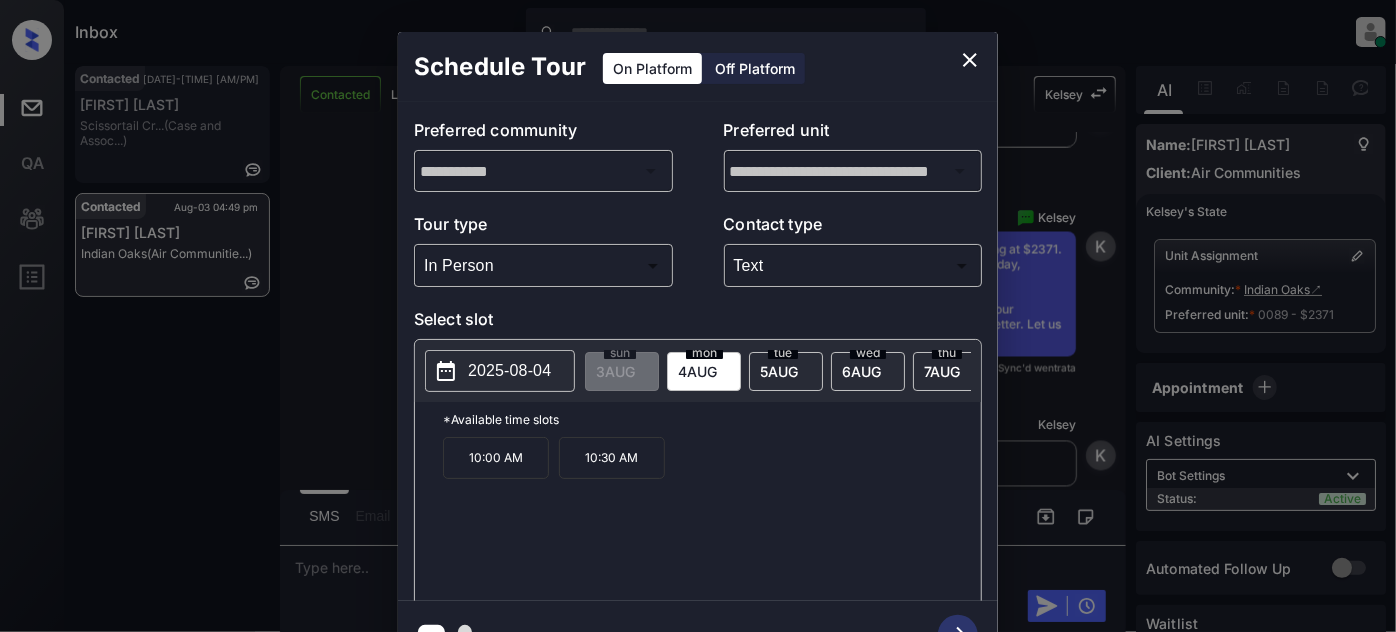 click on "2025-08-04" at bounding box center (500, 371) 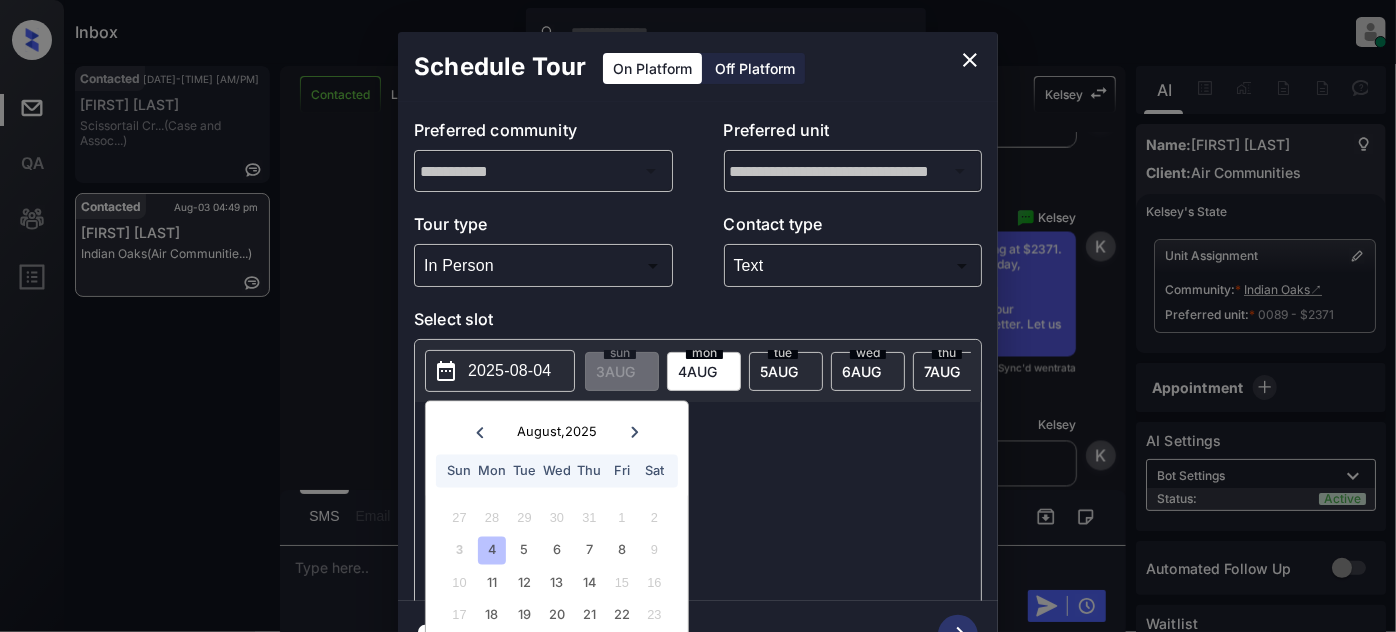 click 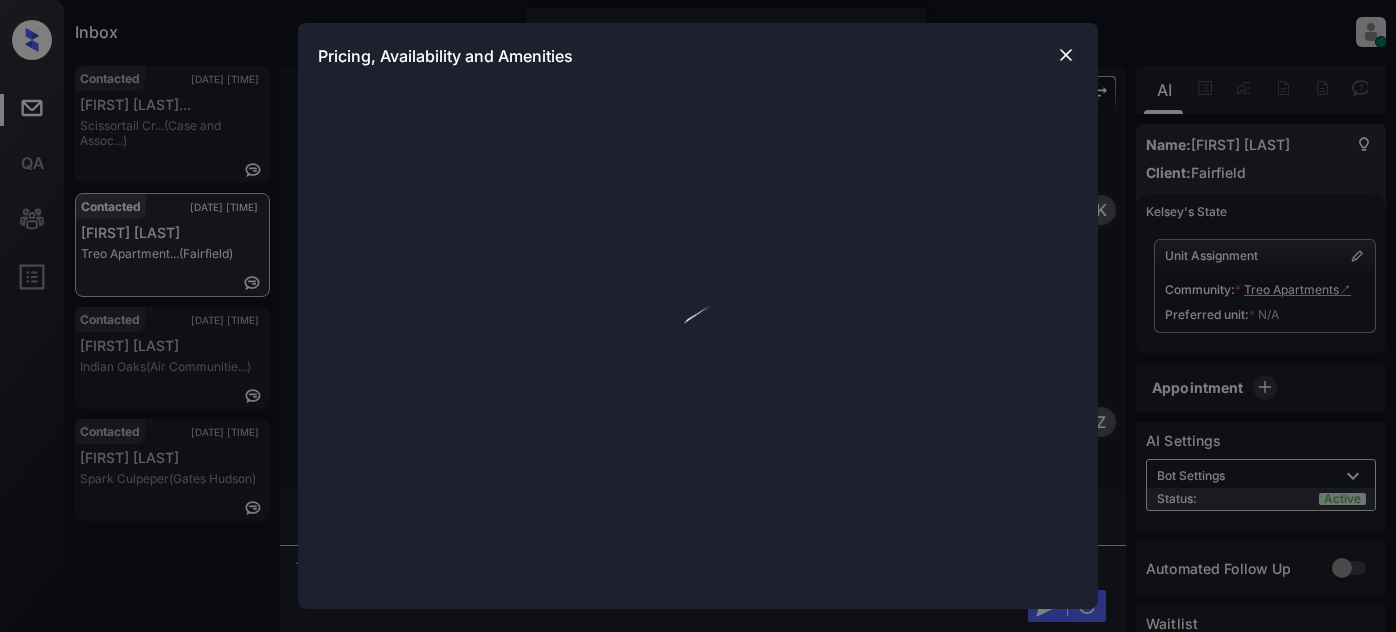 scroll, scrollTop: 0, scrollLeft: 0, axis: both 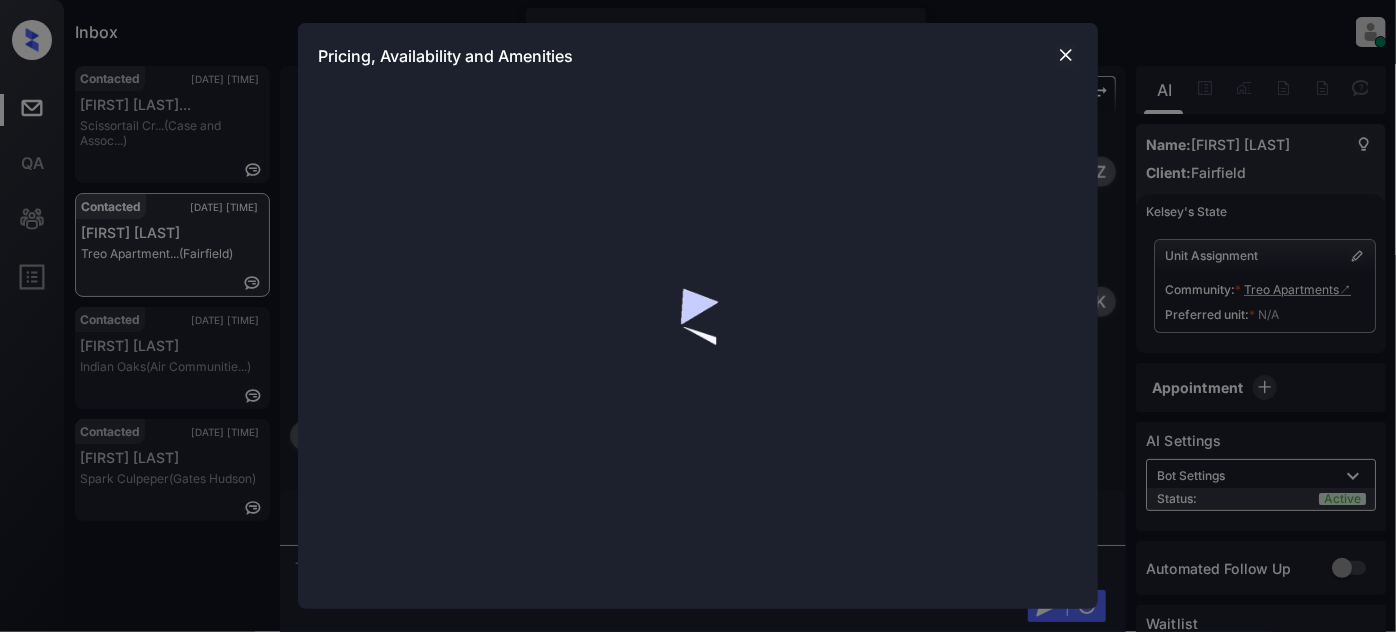 click at bounding box center (1066, 55) 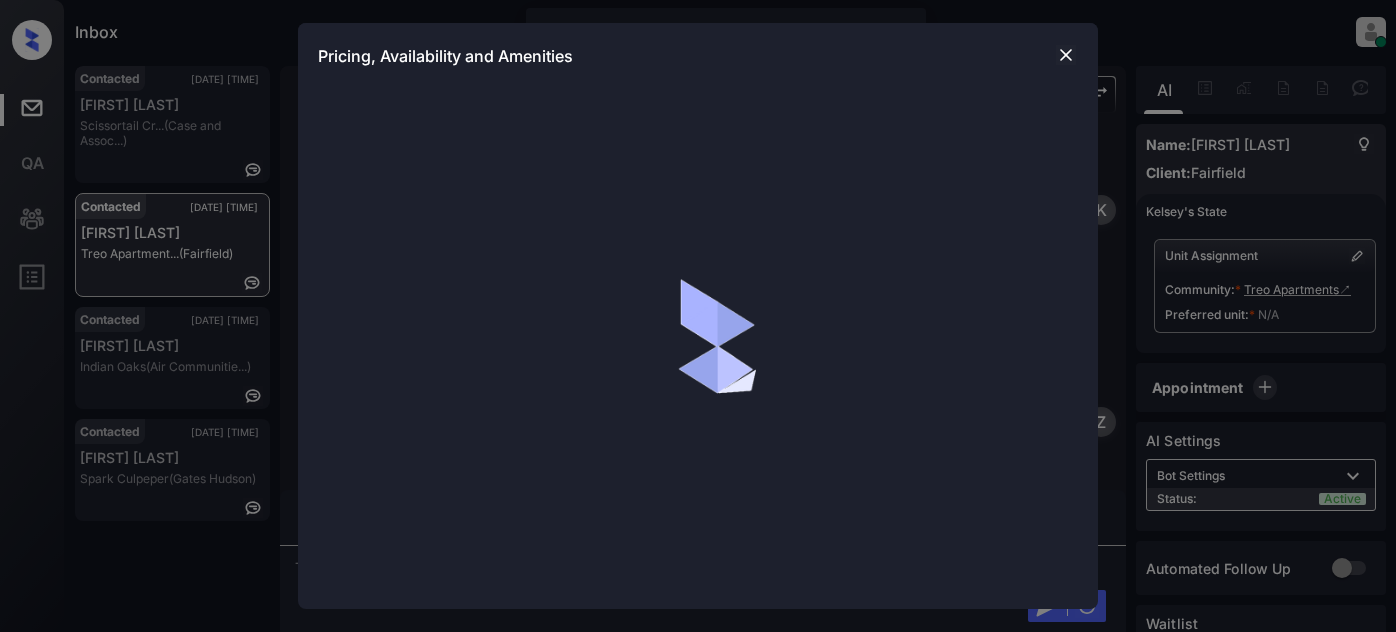 scroll, scrollTop: 0, scrollLeft: 0, axis: both 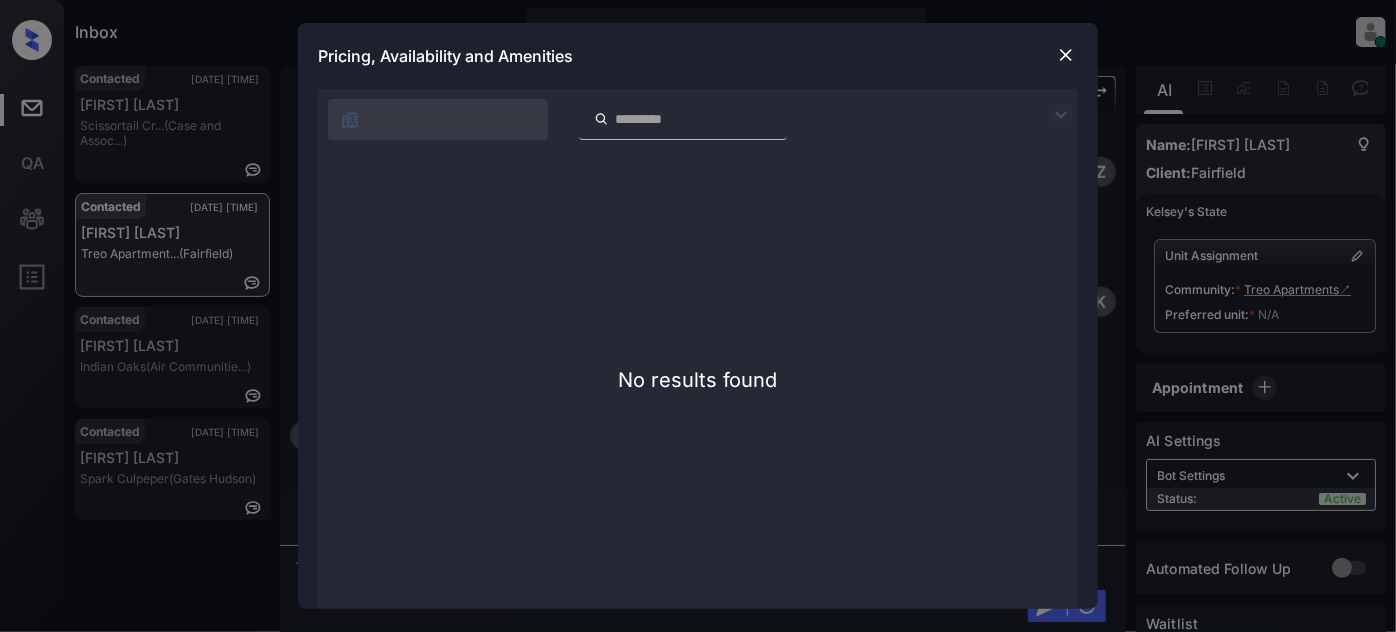 click at bounding box center (1066, 55) 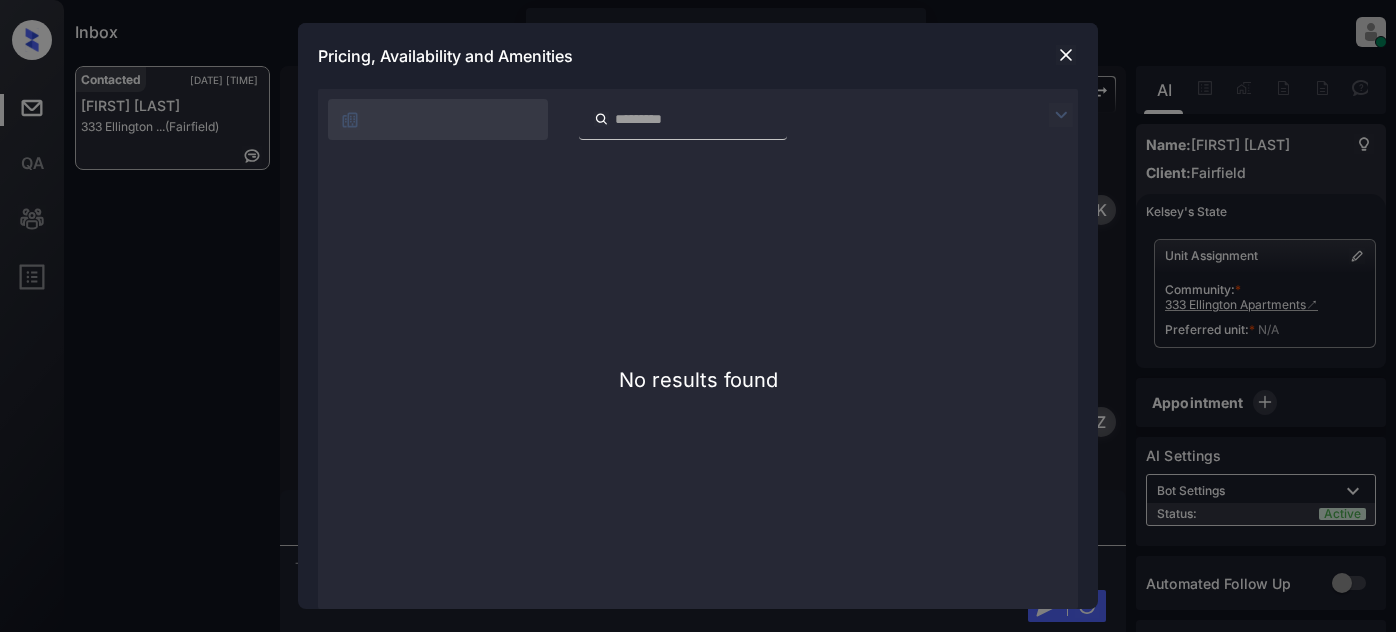 scroll, scrollTop: 0, scrollLeft: 0, axis: both 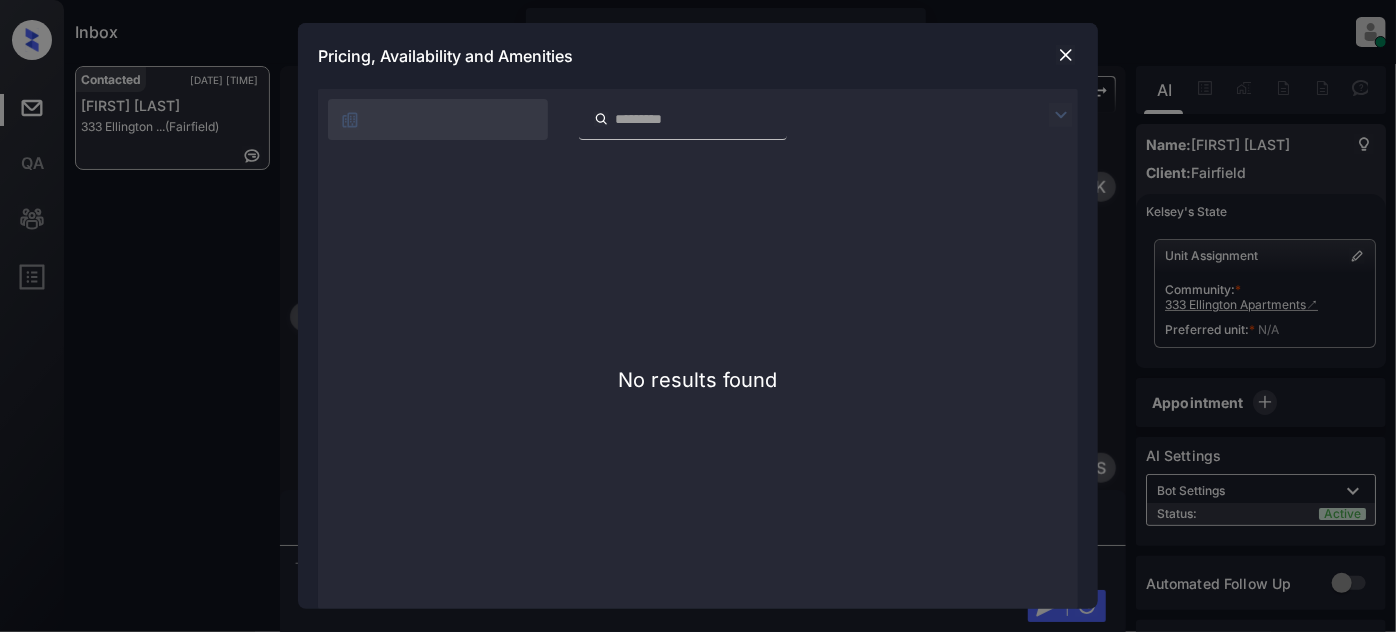 click at bounding box center [1066, 55] 